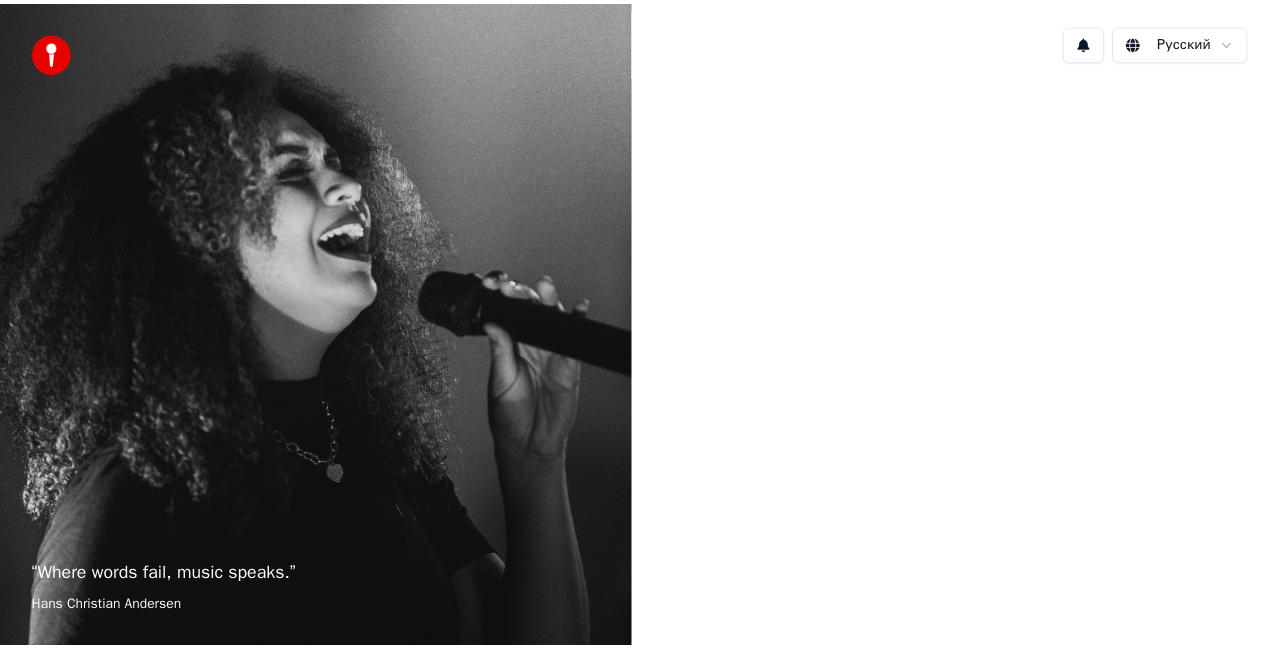 scroll, scrollTop: 0, scrollLeft: 0, axis: both 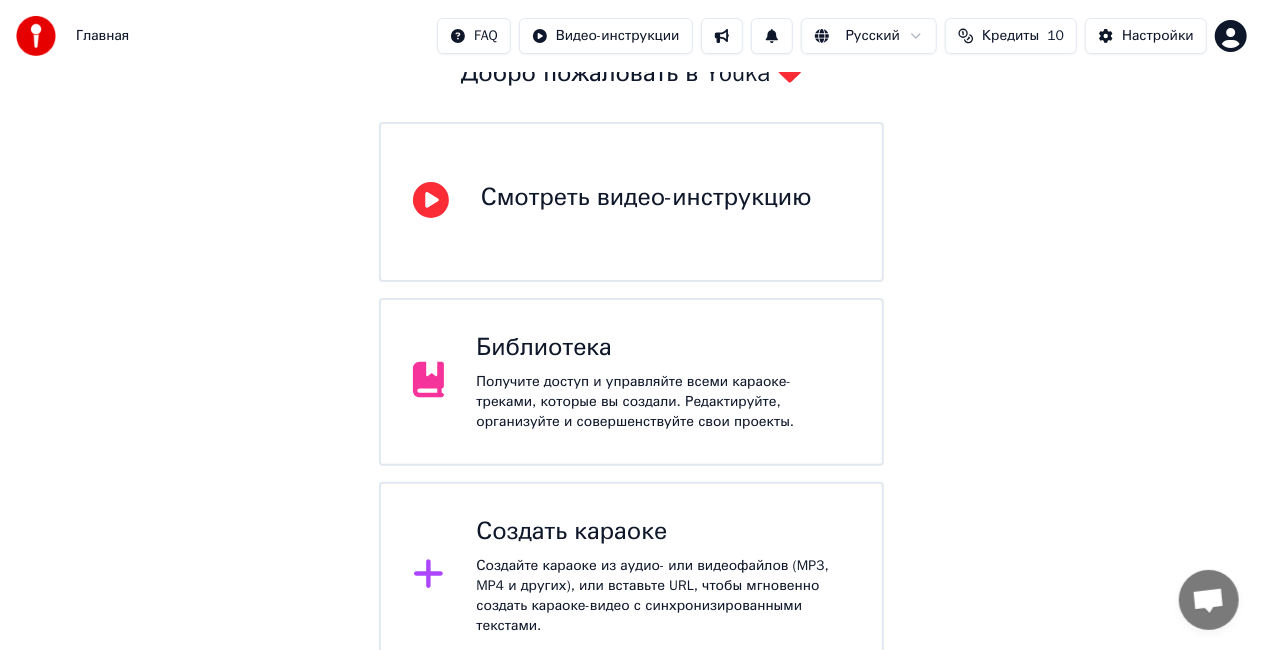 click at bounding box center (437, 576) 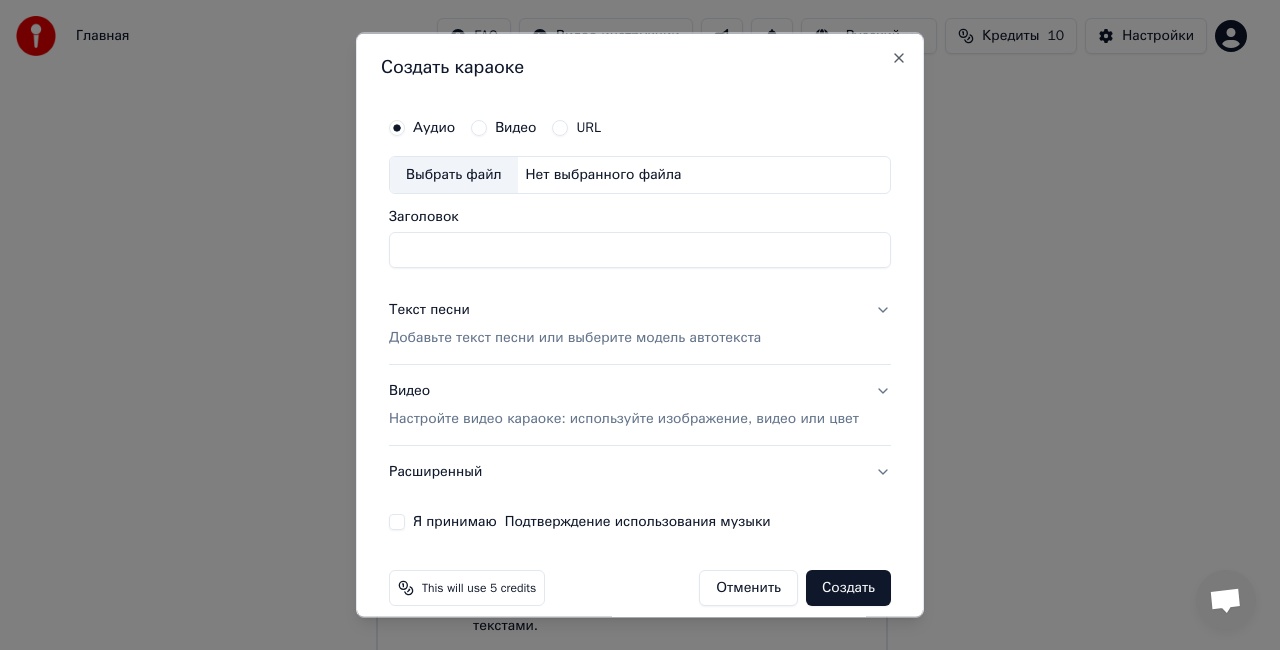 click on "Выбрать файл" at bounding box center (454, 175) 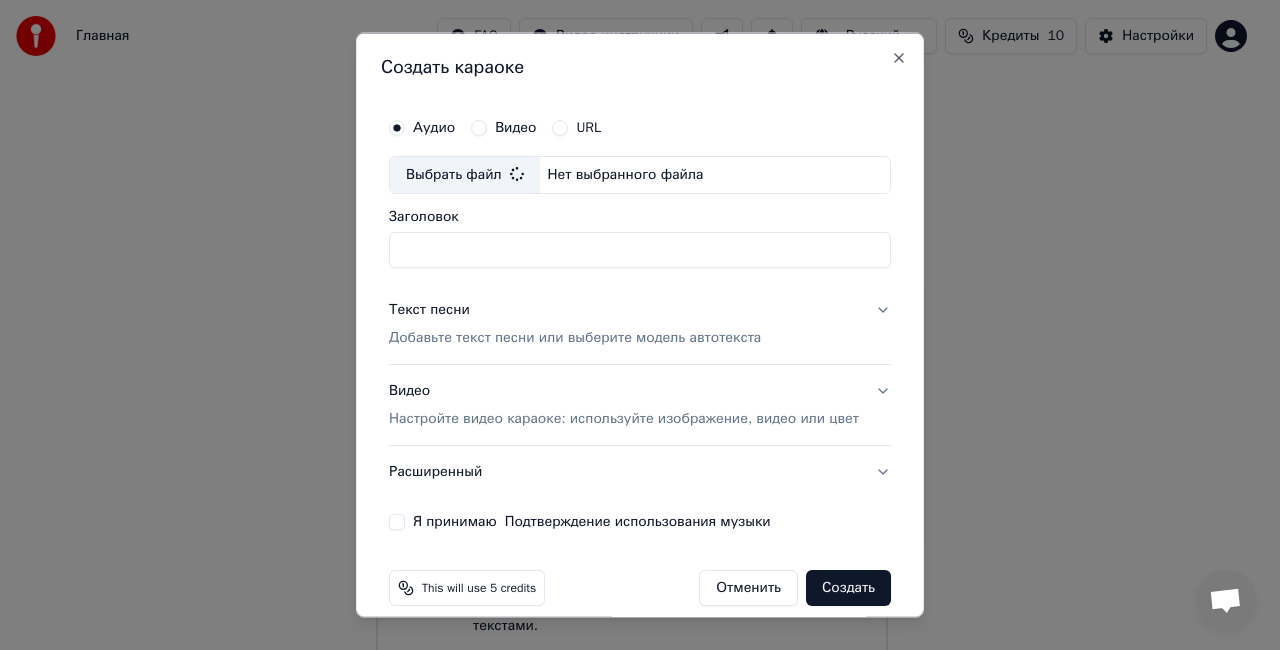 type on "**********" 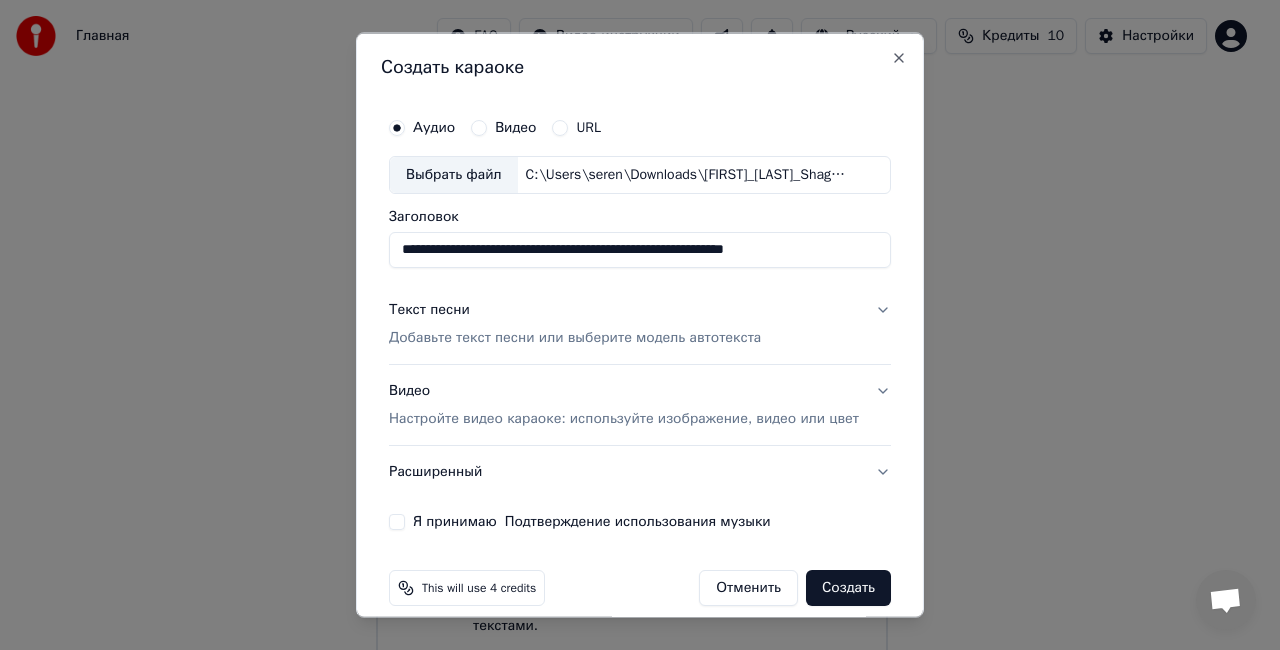 click on "Настройте видео караоке: используйте изображение, видео или цвет" at bounding box center [624, 418] 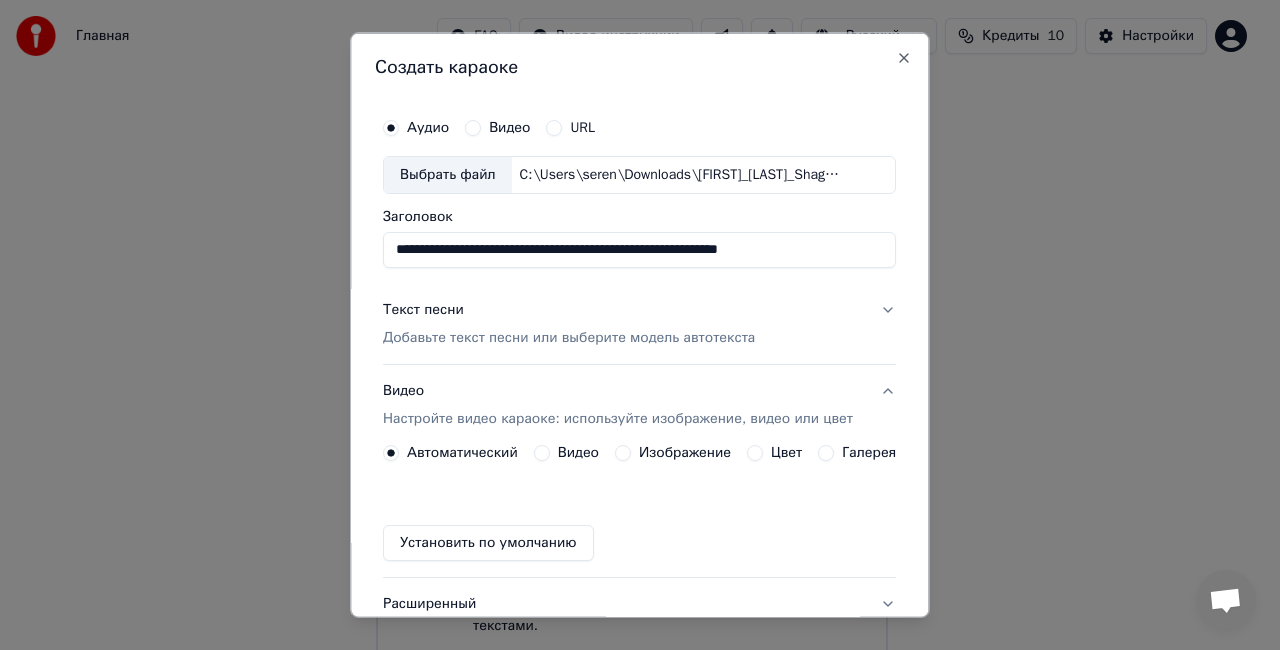 click on "Текст песни" at bounding box center (423, 309) 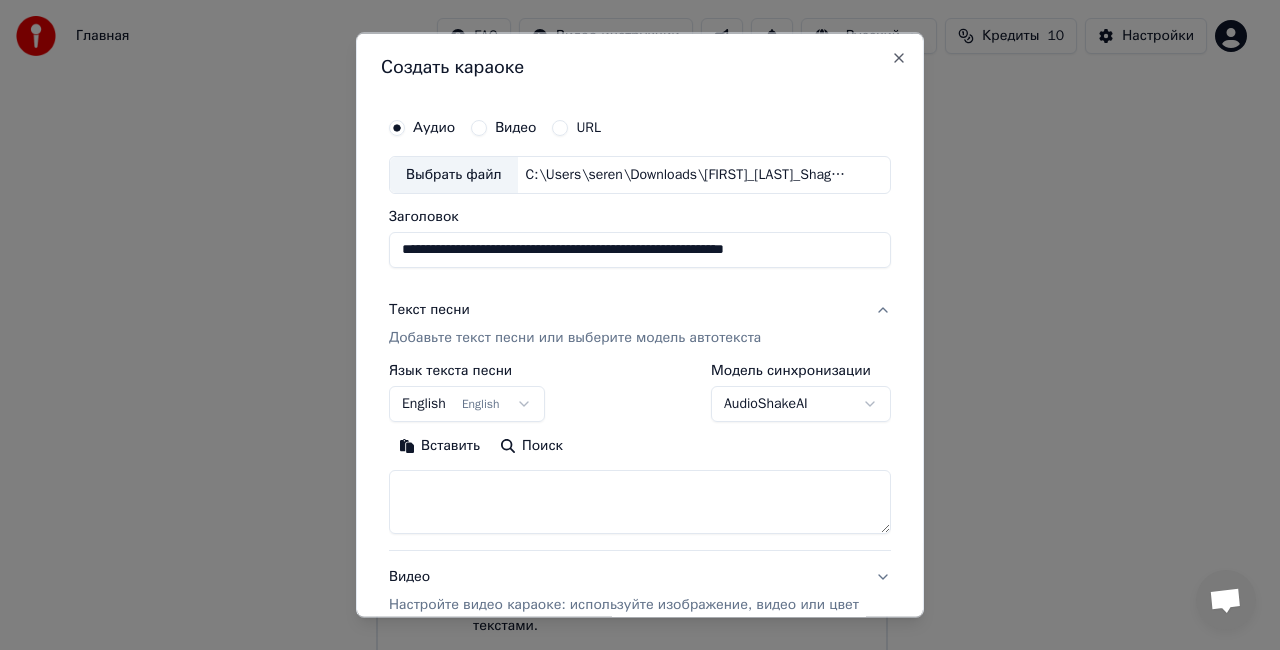 click on "Добавьте текст песни или выберите модель автотекста" at bounding box center [575, 337] 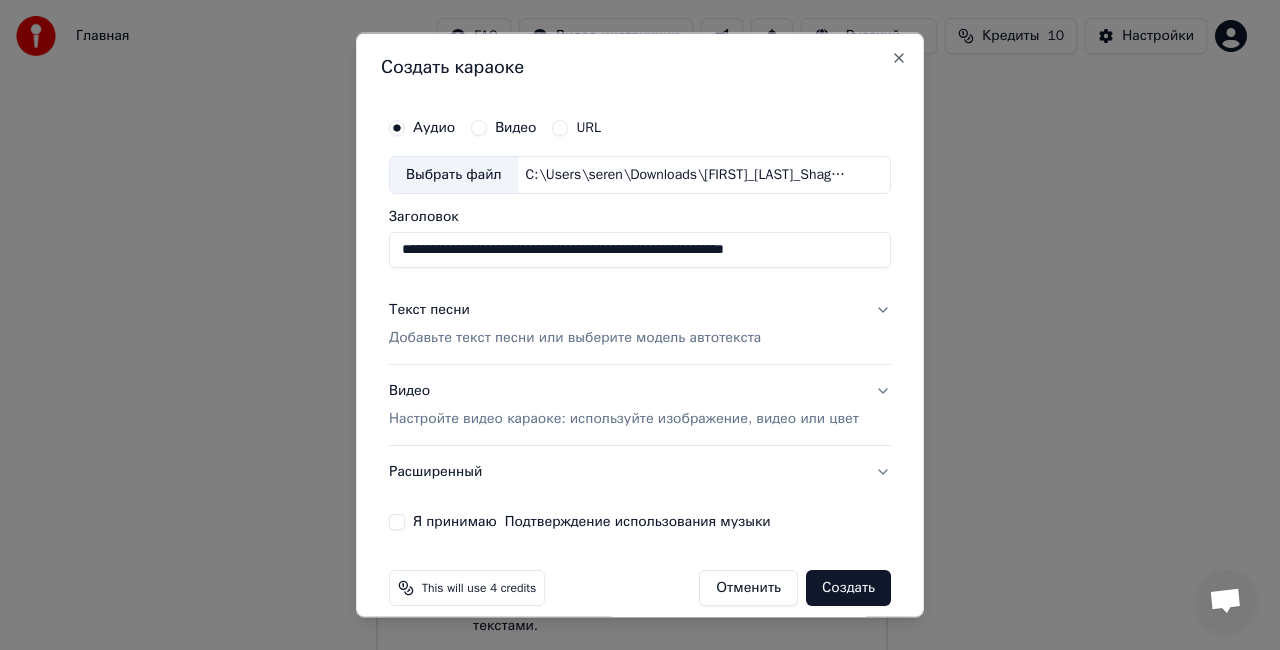 click on "Добавьте текст песни или выберите модель автотекста" at bounding box center [575, 337] 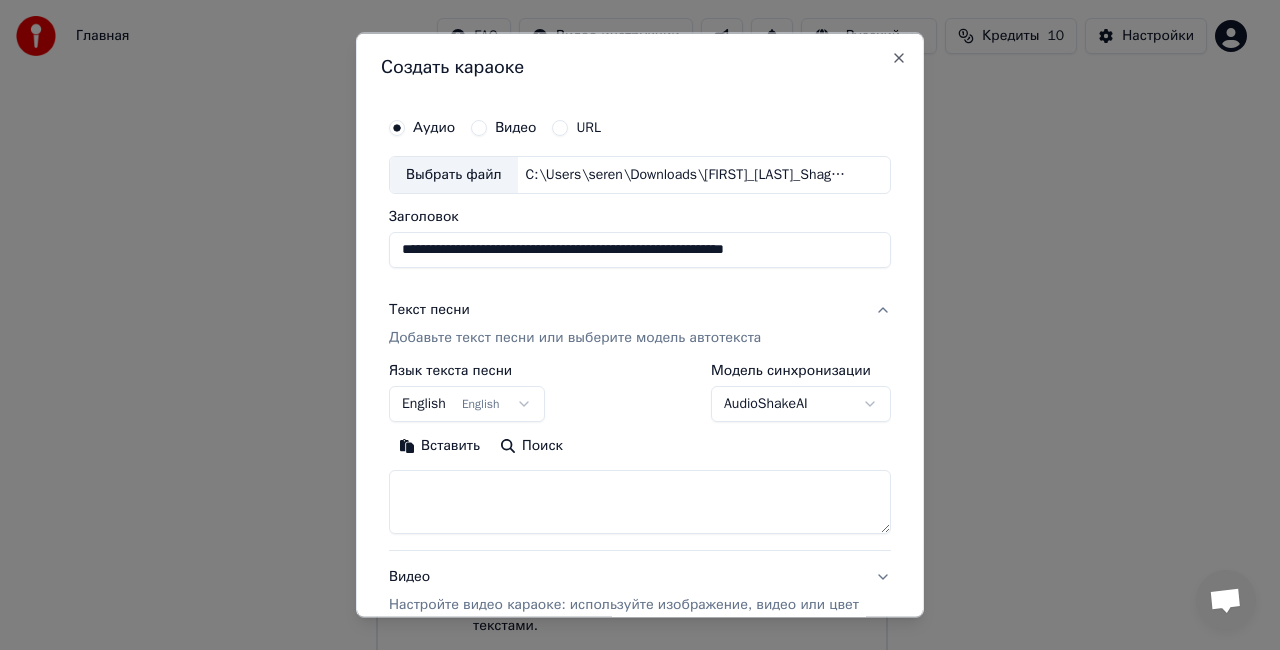click on "Добавьте текст песни или выберите модель автотекста" at bounding box center [575, 337] 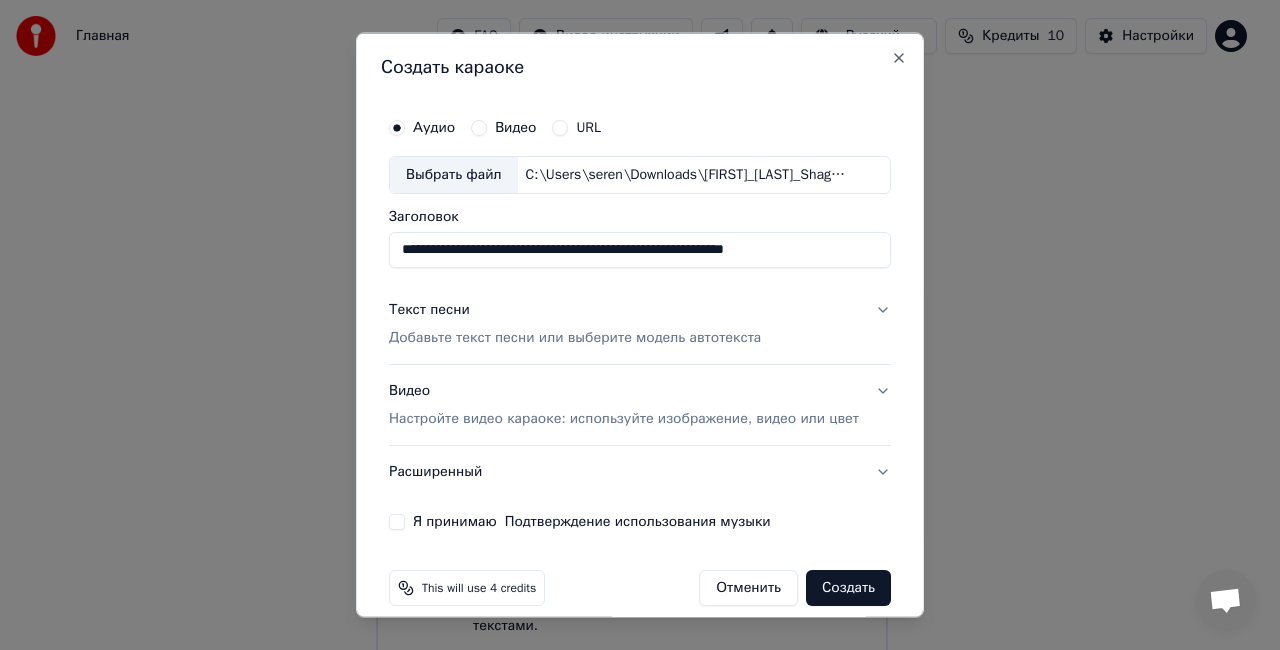 click on "Добавьте текст песни или выберите модель автотекста" at bounding box center (575, 337) 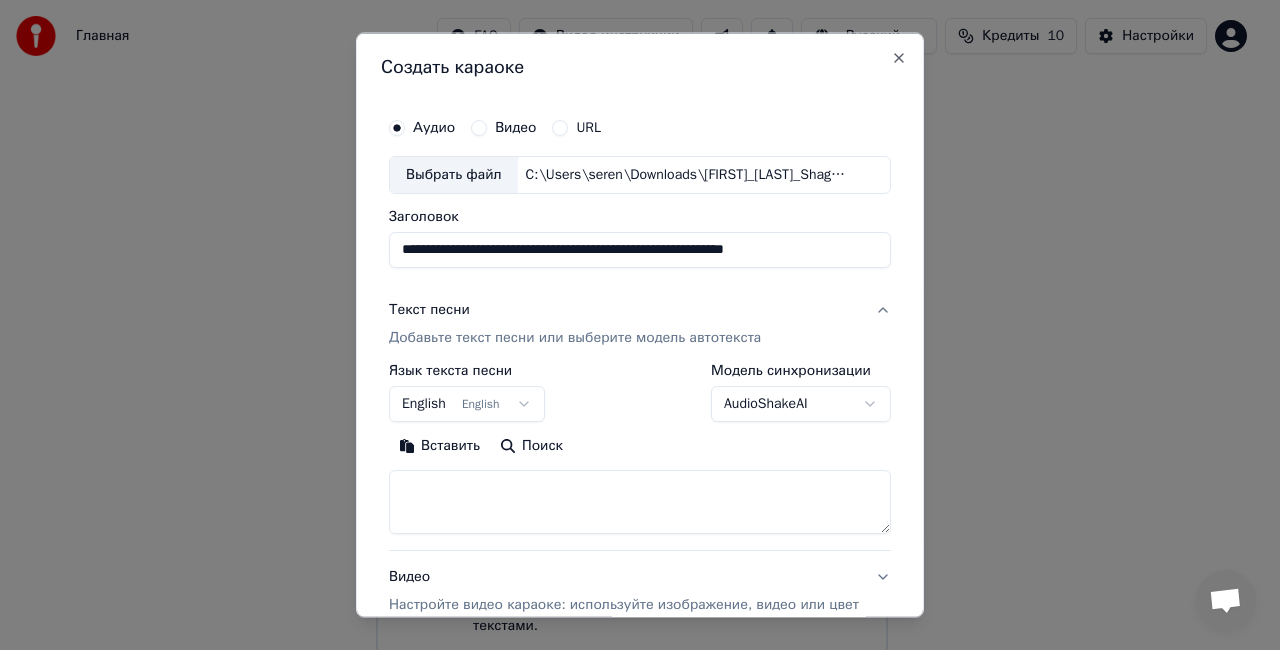 click at bounding box center (640, 501) 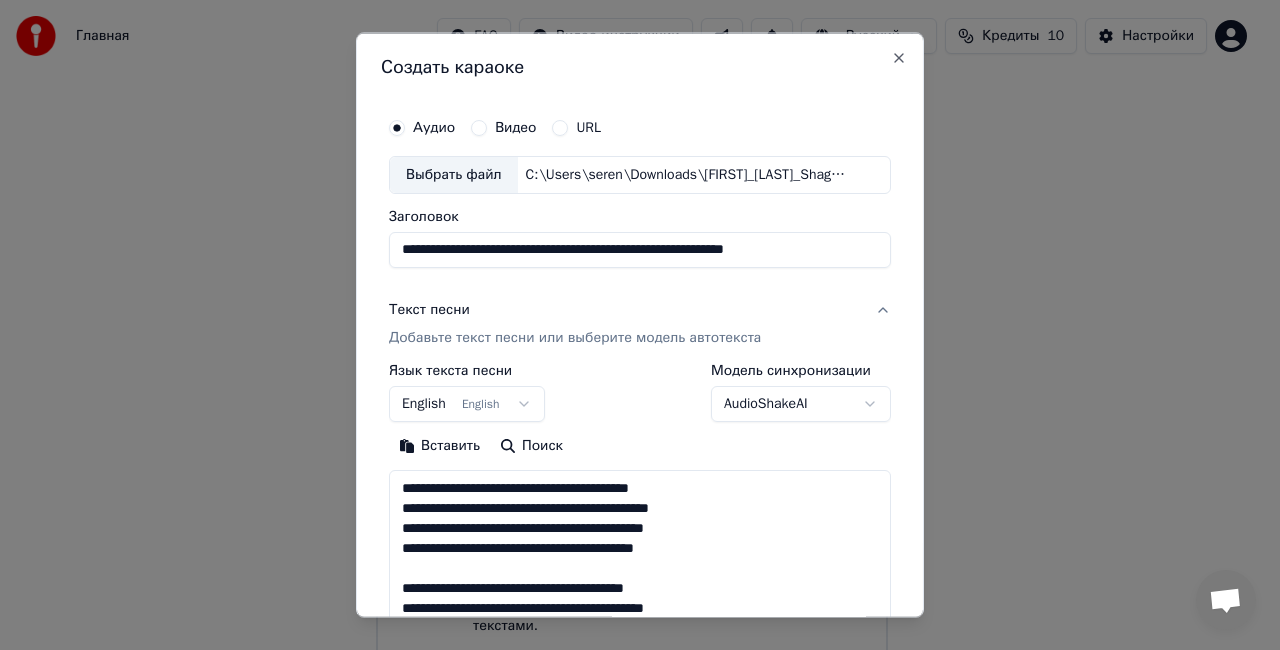 scroll, scrollTop: 544, scrollLeft: 0, axis: vertical 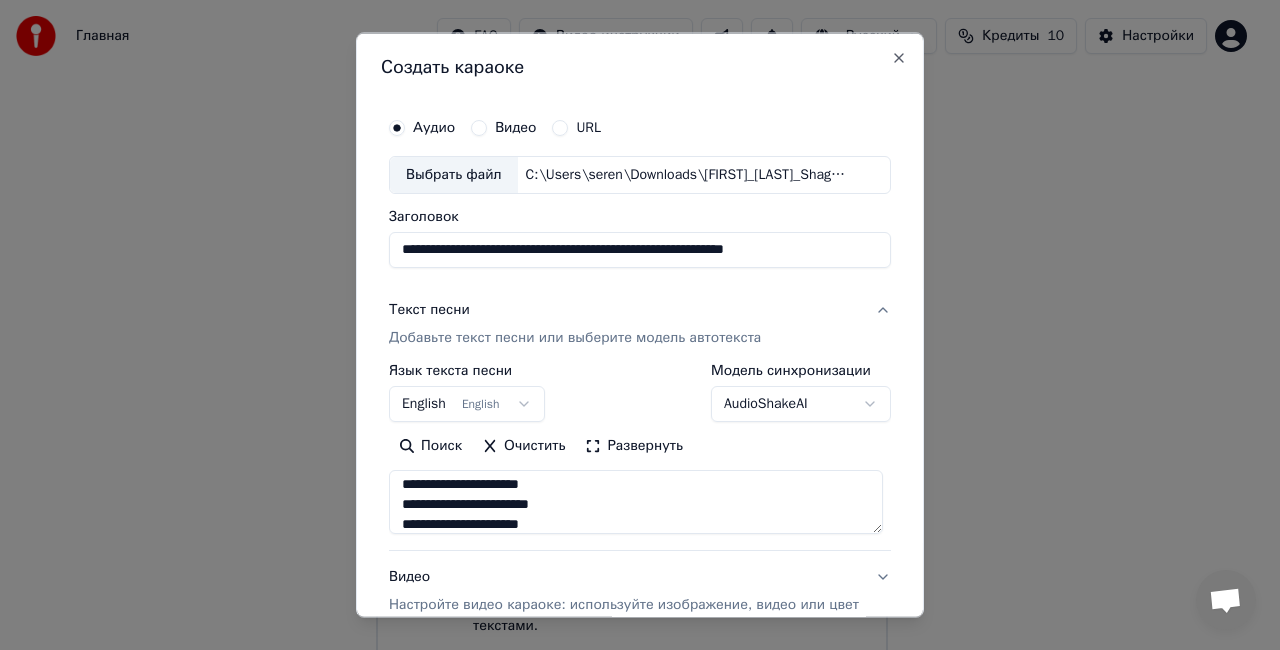 type on "**********" 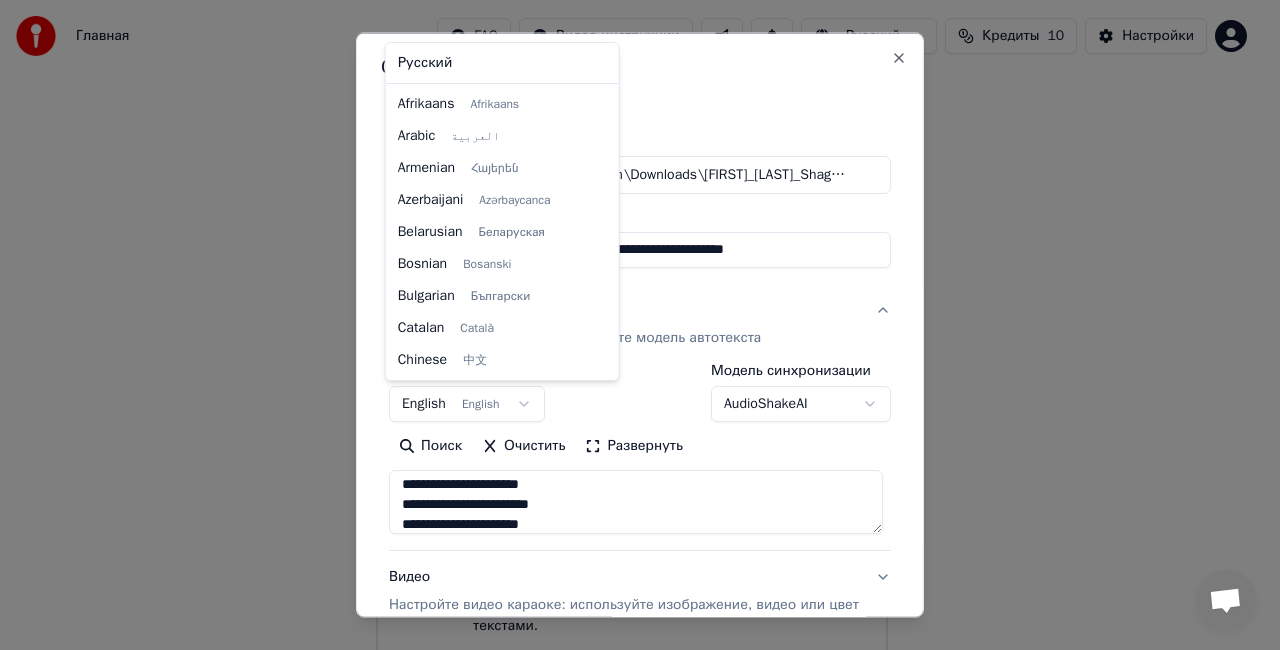scroll, scrollTop: 160, scrollLeft: 0, axis: vertical 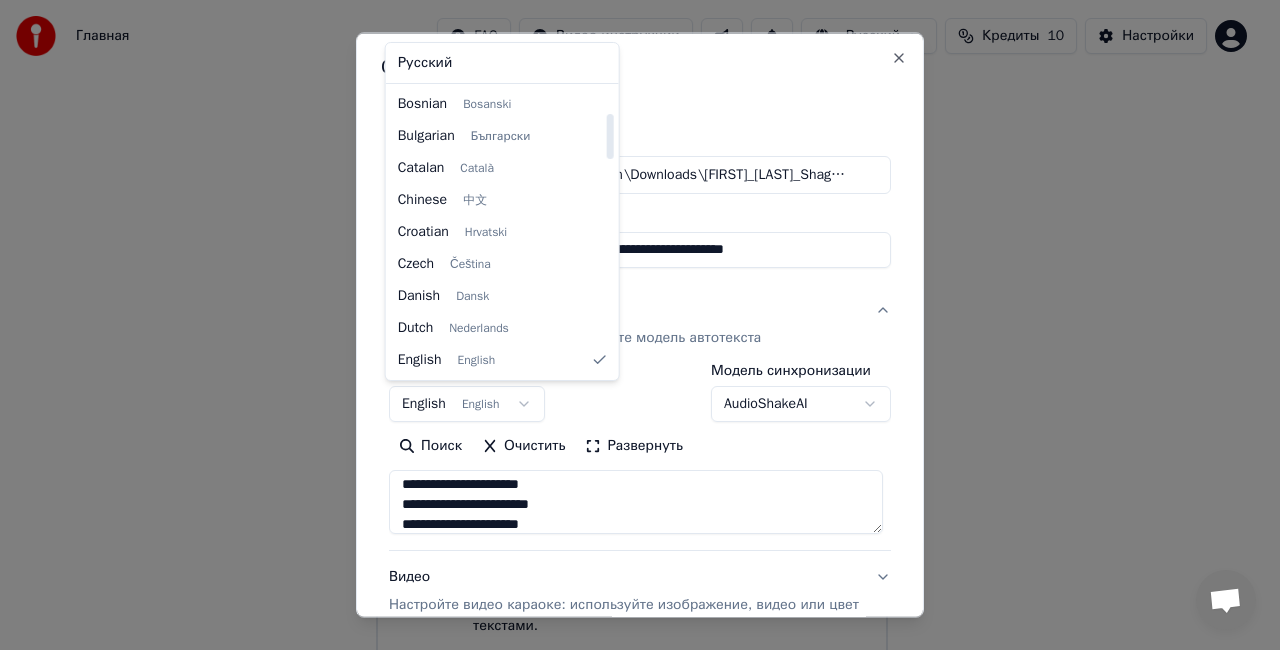 select on "**" 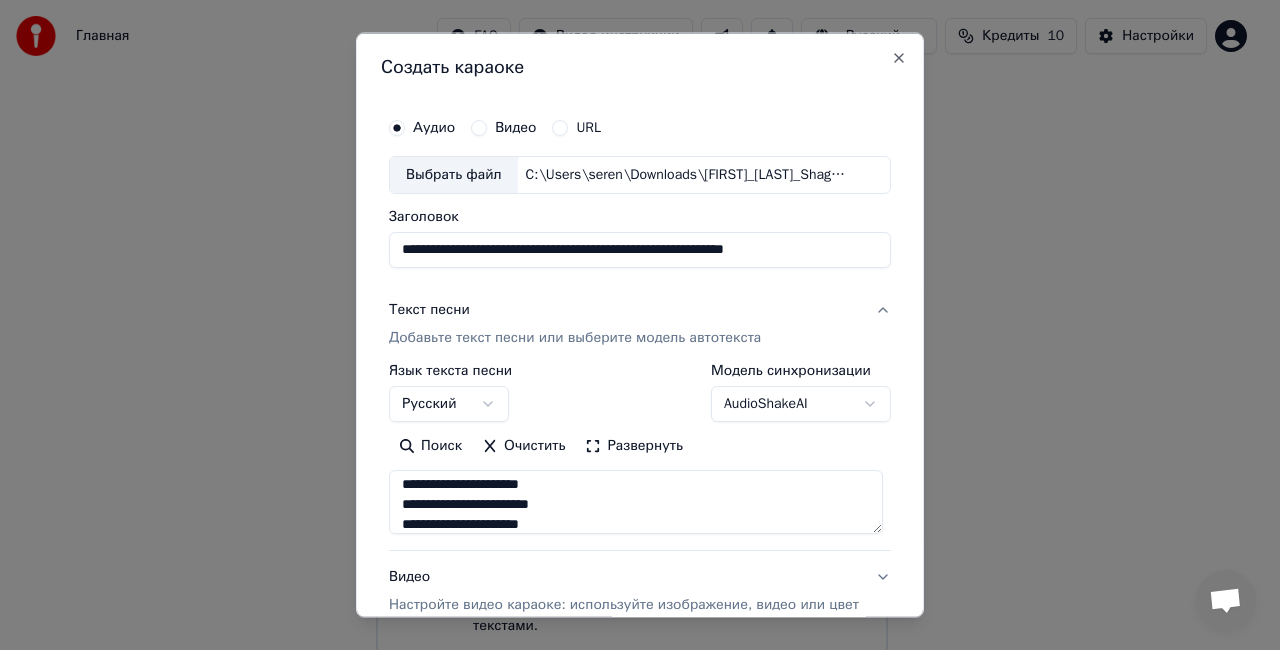 drag, startPoint x: 841, startPoint y: 250, endPoint x: 286, endPoint y: 272, distance: 555.43585 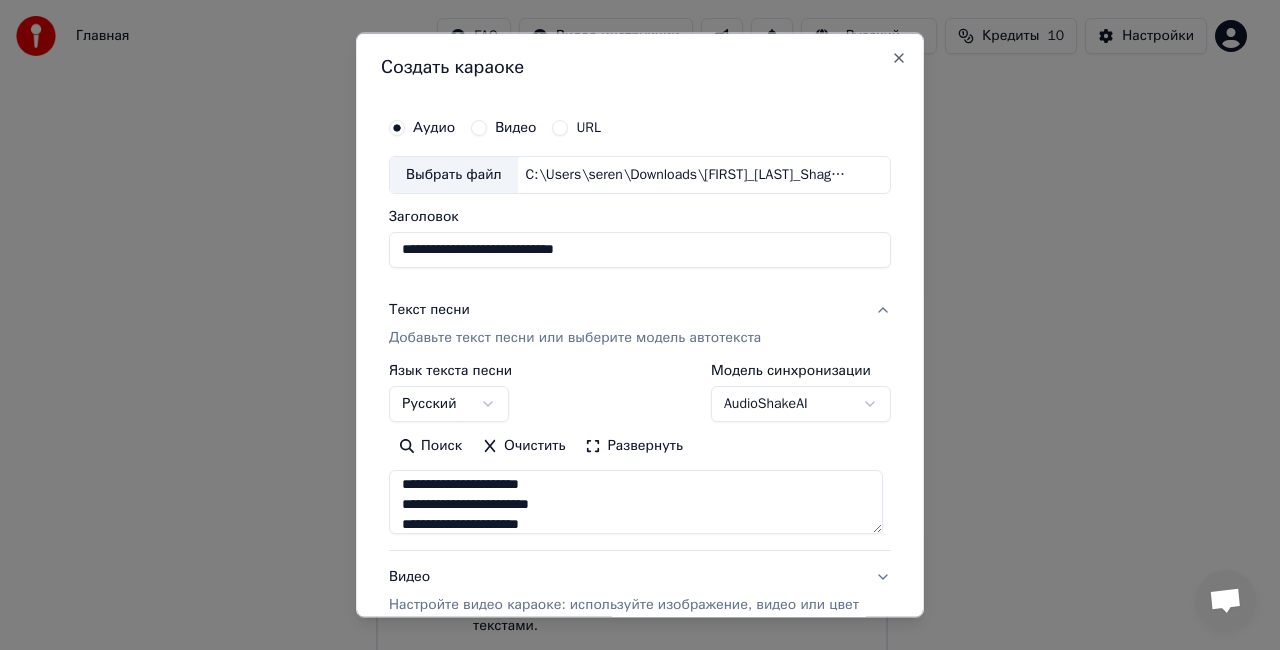 type on "**********" 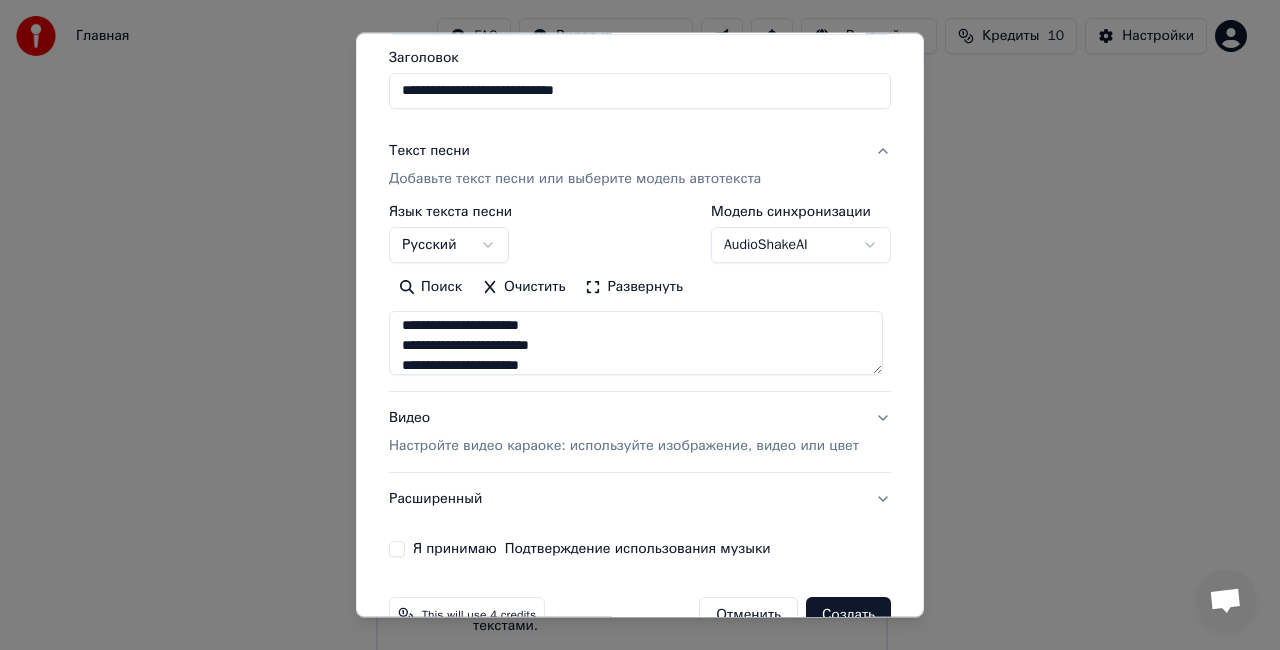 scroll, scrollTop: 204, scrollLeft: 0, axis: vertical 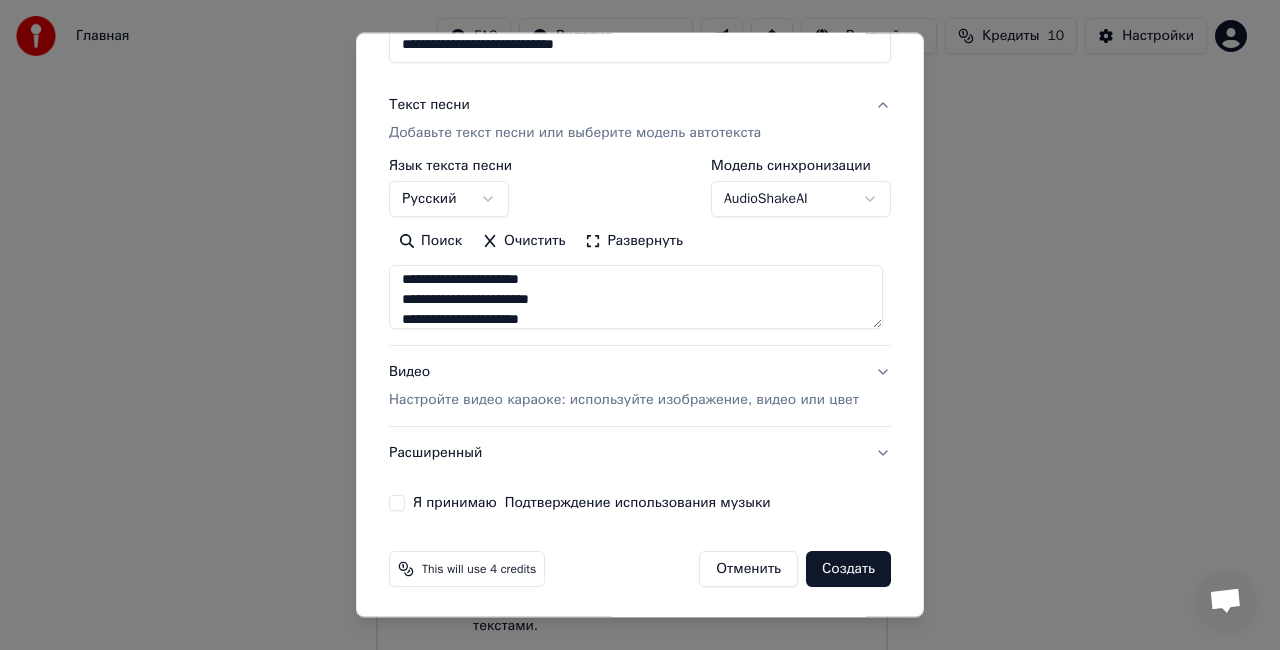 click on "Настройте видео караоке: используйте изображение, видео или цвет" at bounding box center [624, 400] 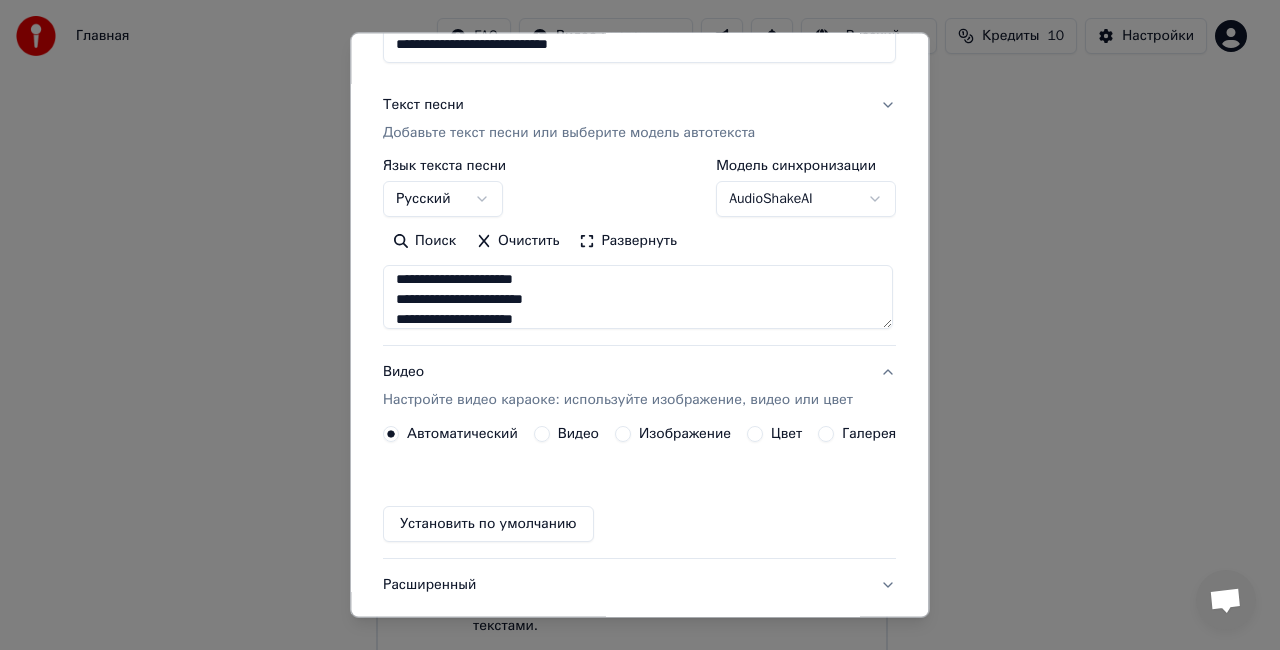 scroll, scrollTop: 150, scrollLeft: 0, axis: vertical 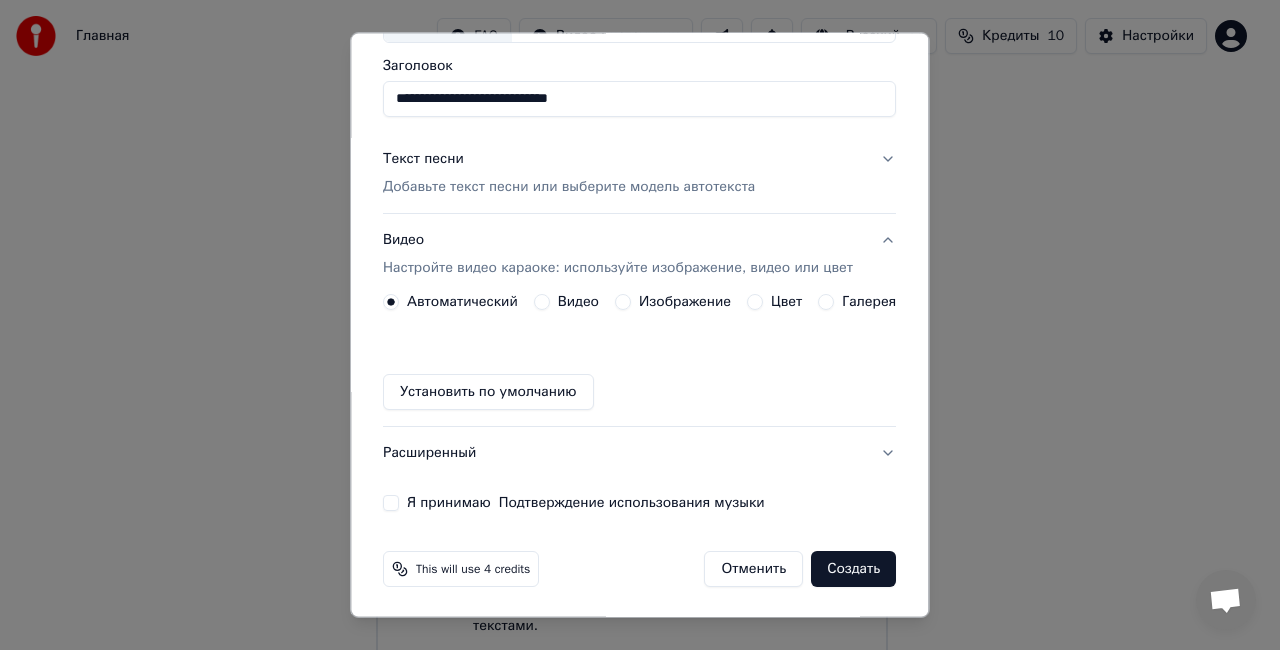 click on "Галерея" at bounding box center (870, 302) 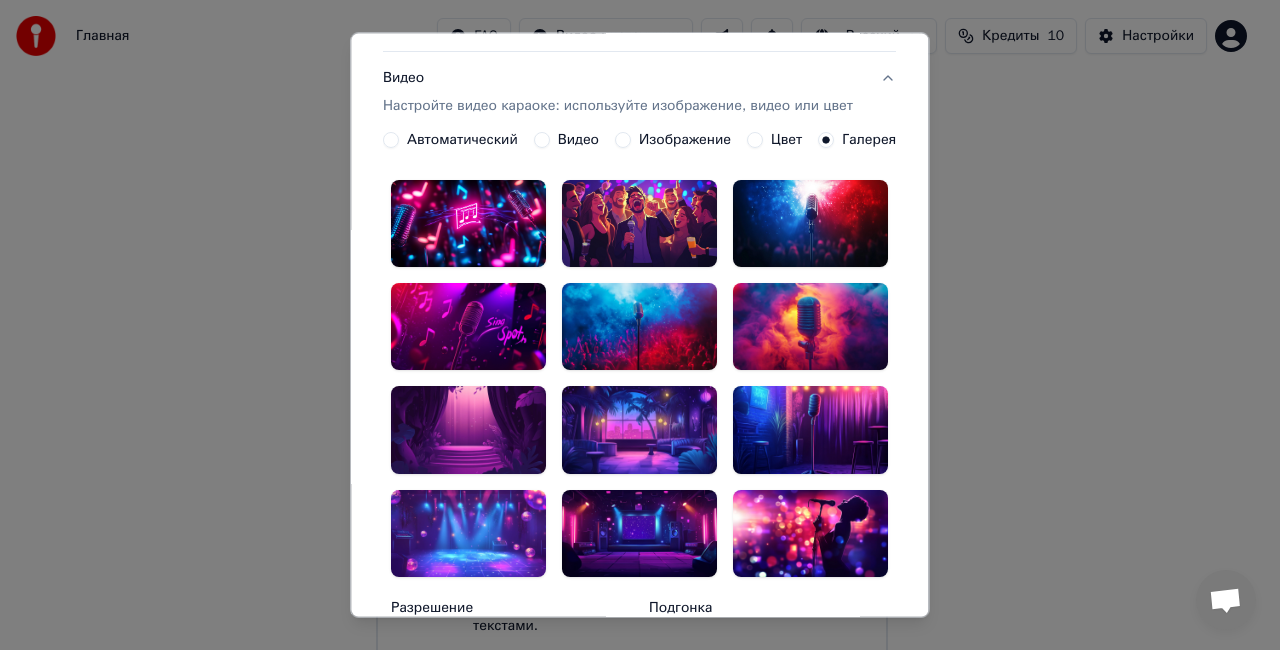 scroll, scrollTop: 350, scrollLeft: 0, axis: vertical 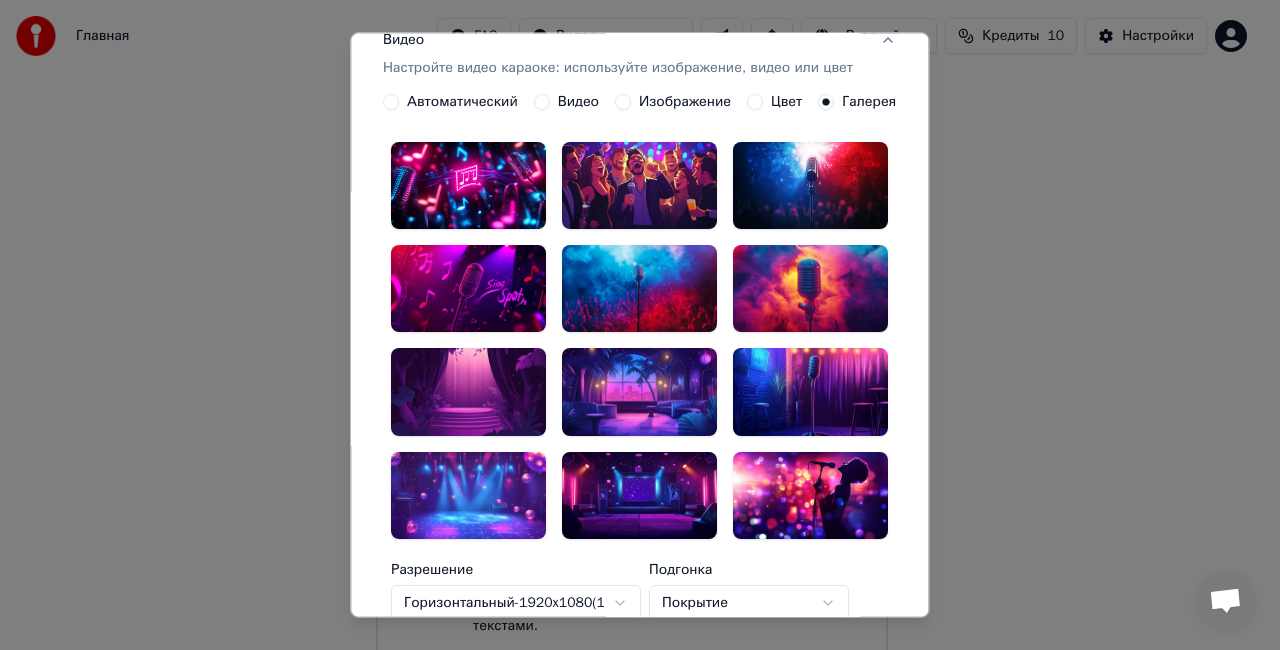 click at bounding box center [639, 392] 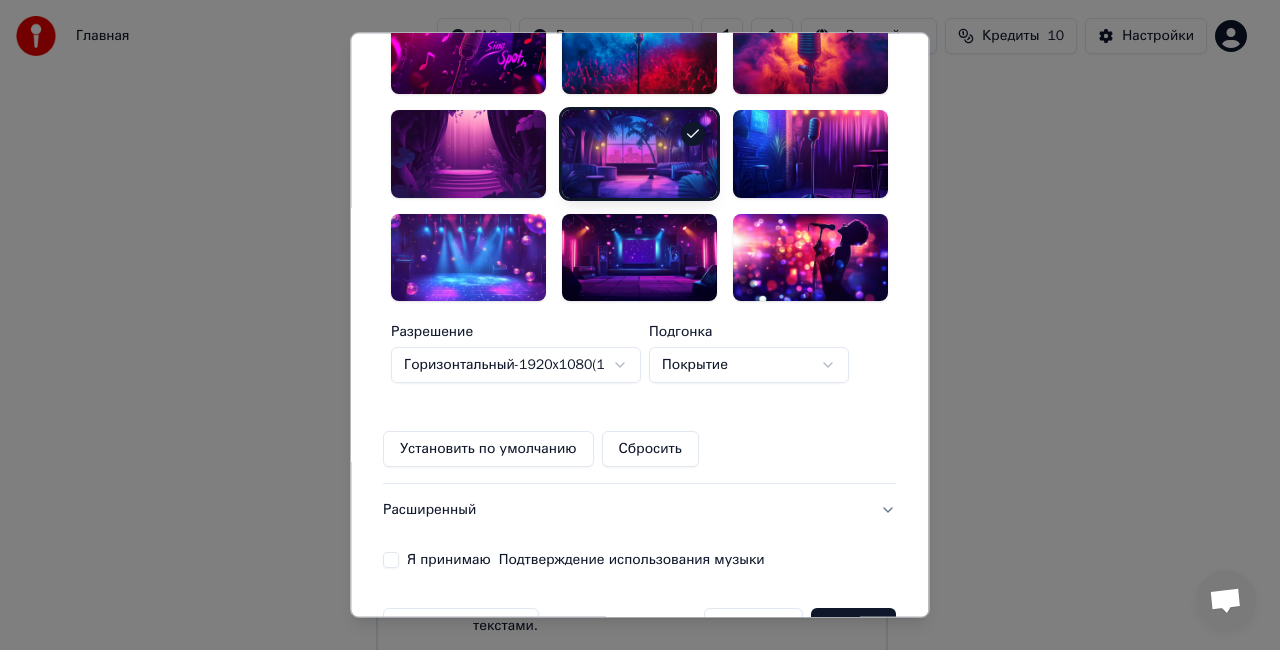 scroll, scrollTop: 642, scrollLeft: 0, axis: vertical 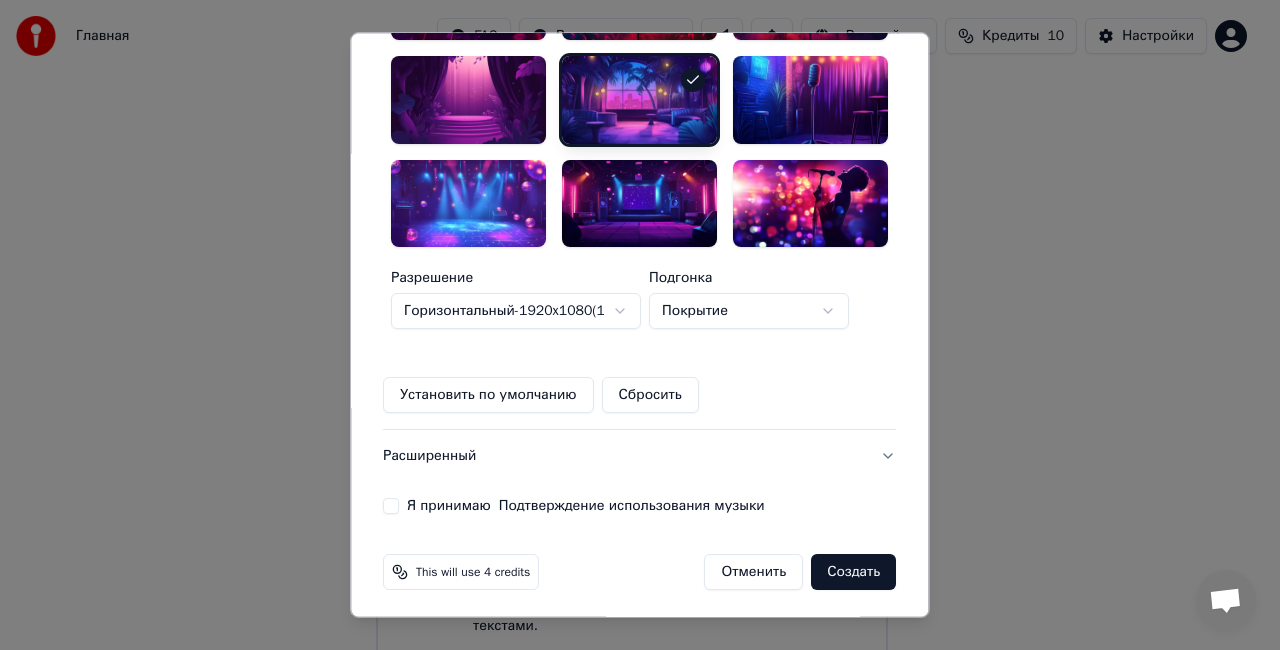 click on "Я принимаю   Подтверждение использования музыки" at bounding box center [391, 506] 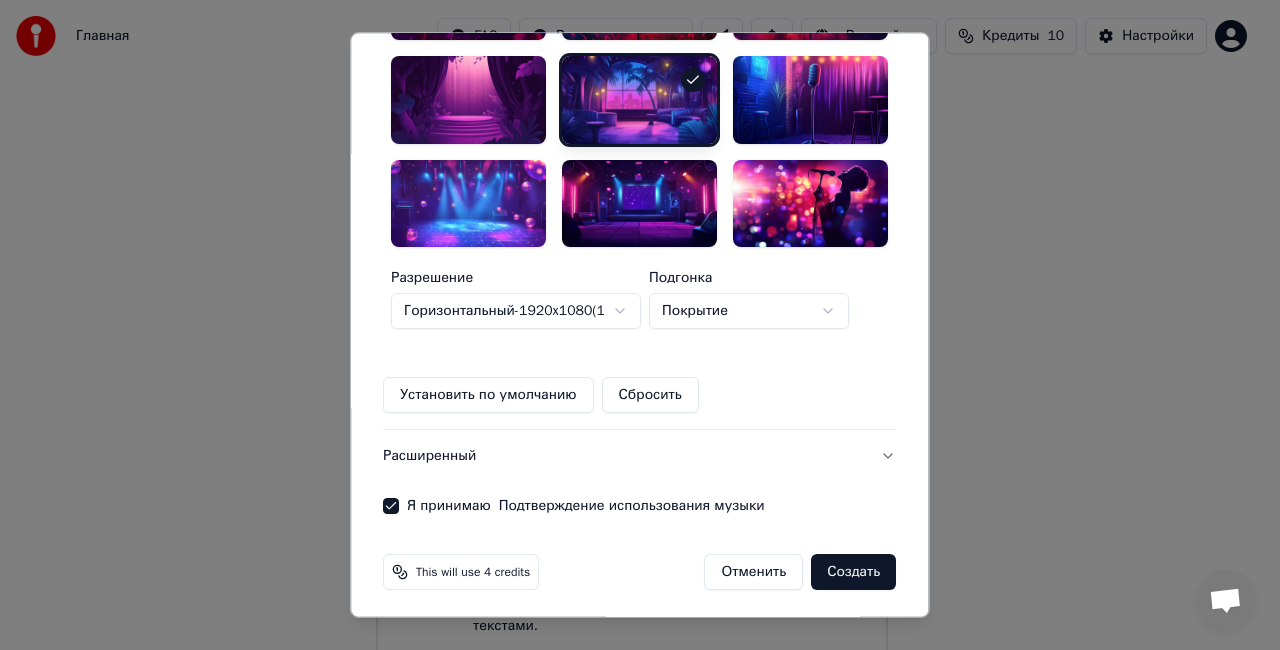click on "Создать" at bounding box center (854, 572) 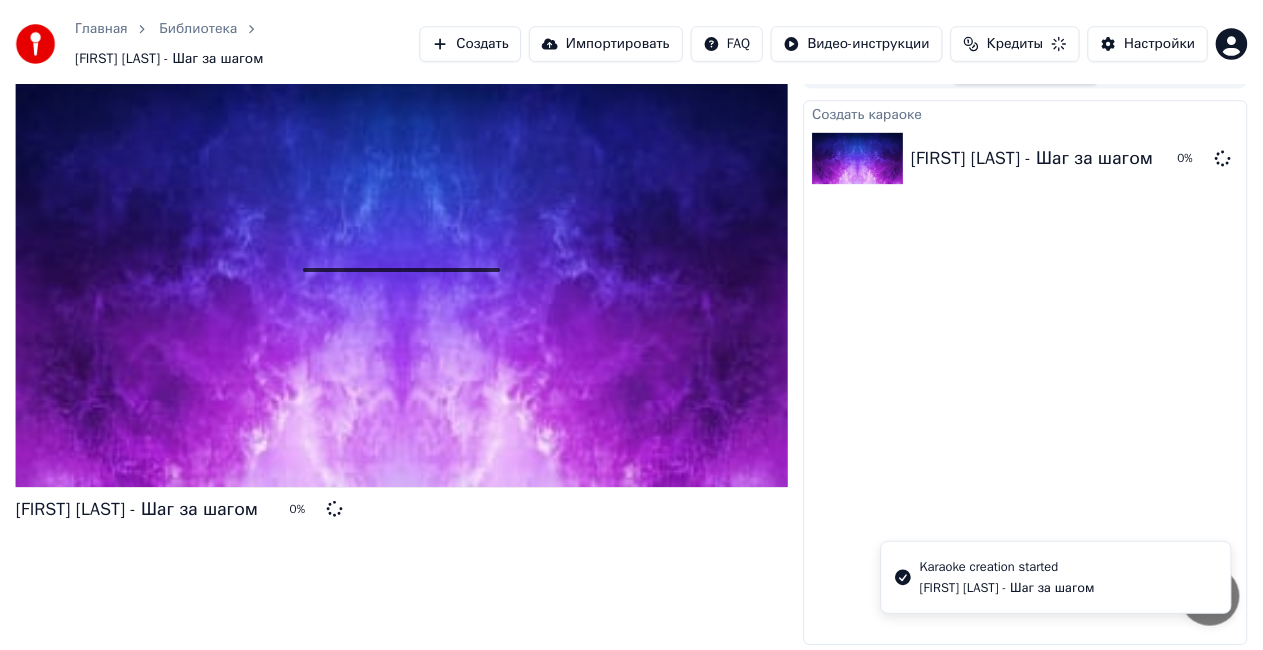 scroll, scrollTop: 32, scrollLeft: 0, axis: vertical 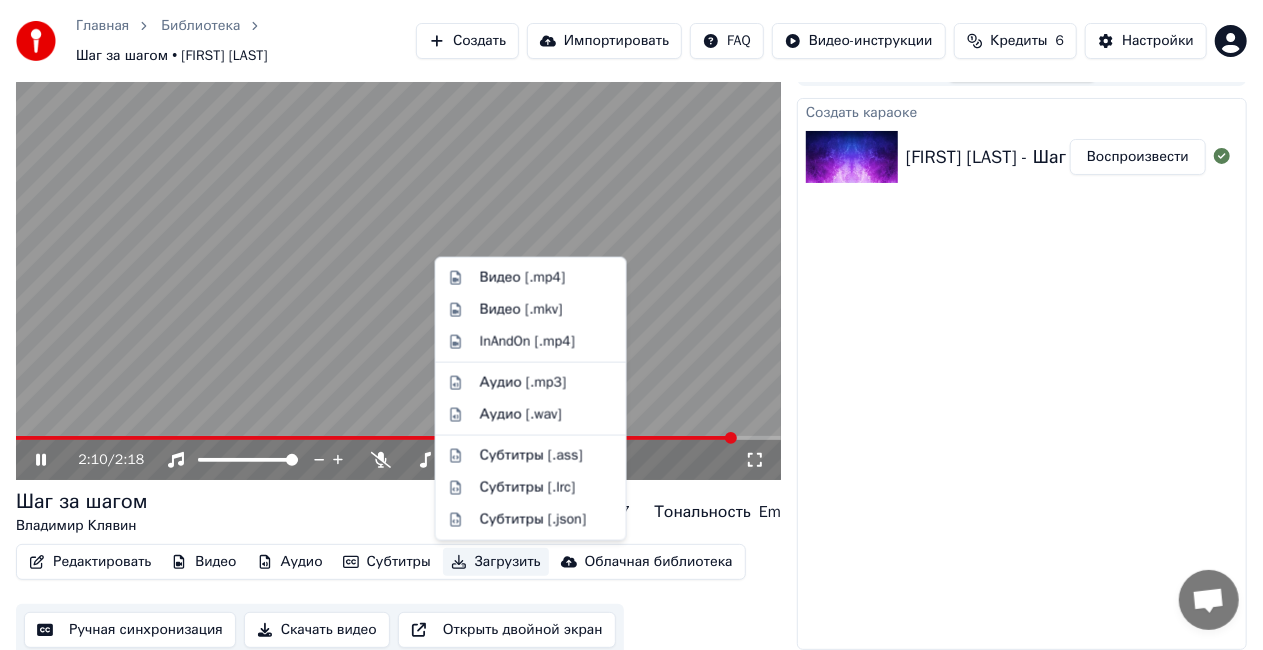 click on "Загрузить" at bounding box center [496, 562] 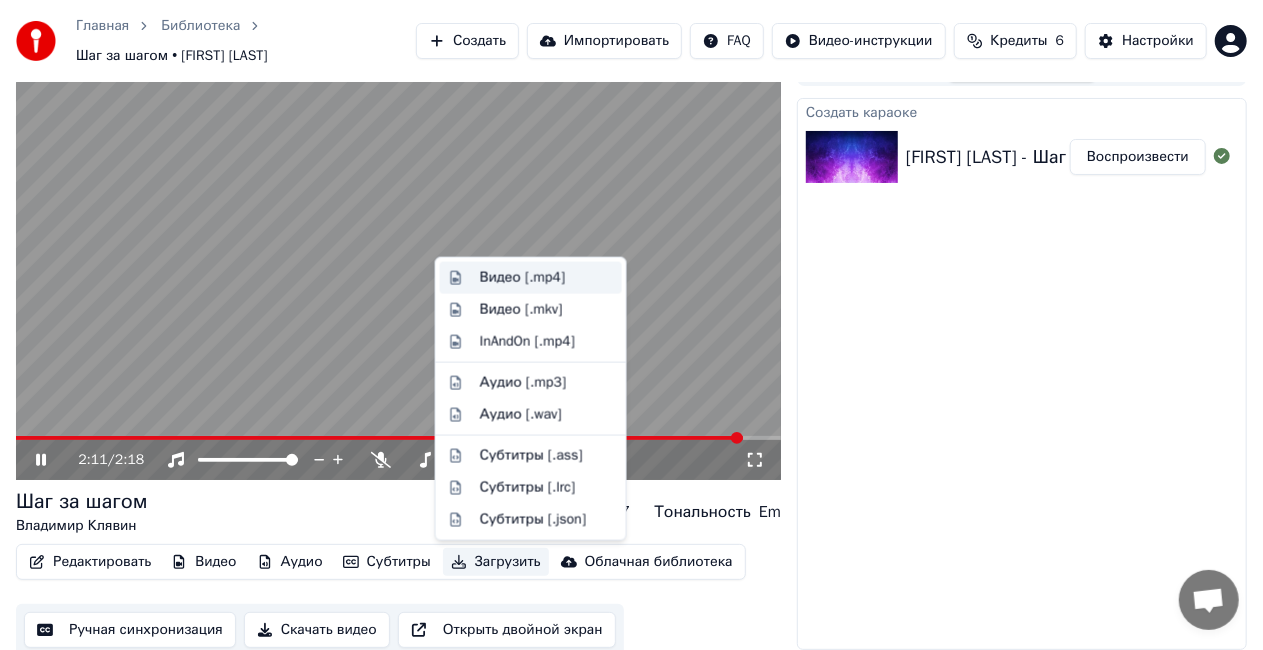 click on "Видео [.mp4]" at bounding box center (522, 278) 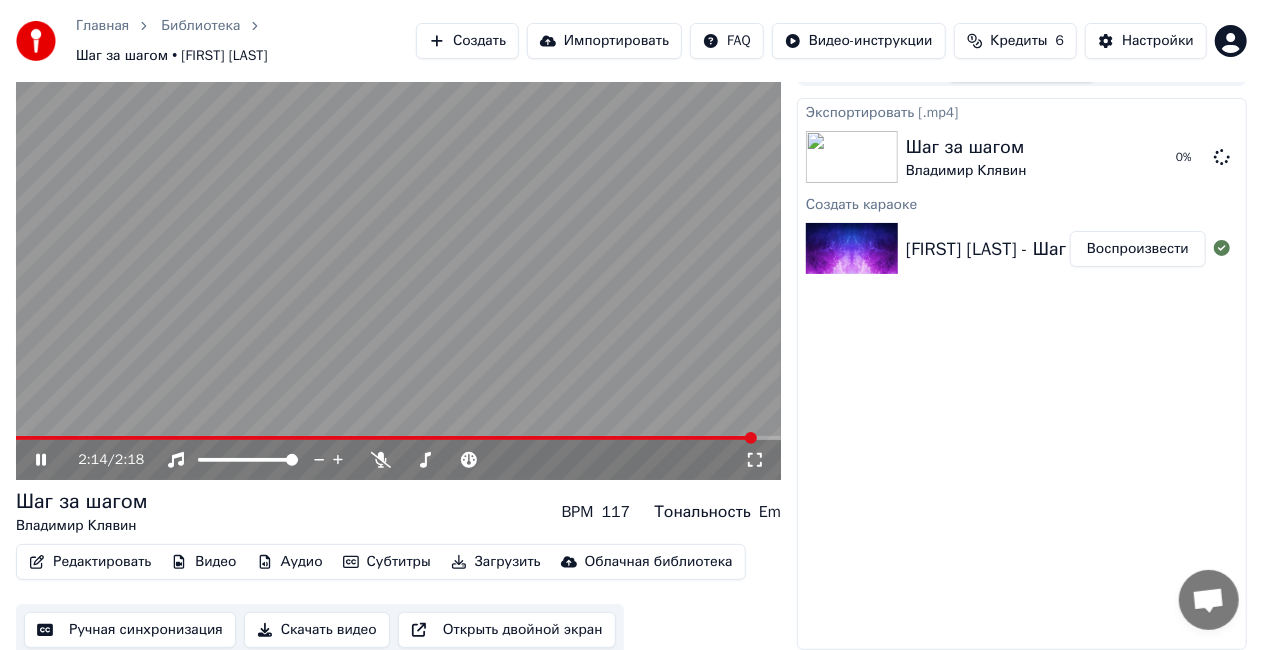 click 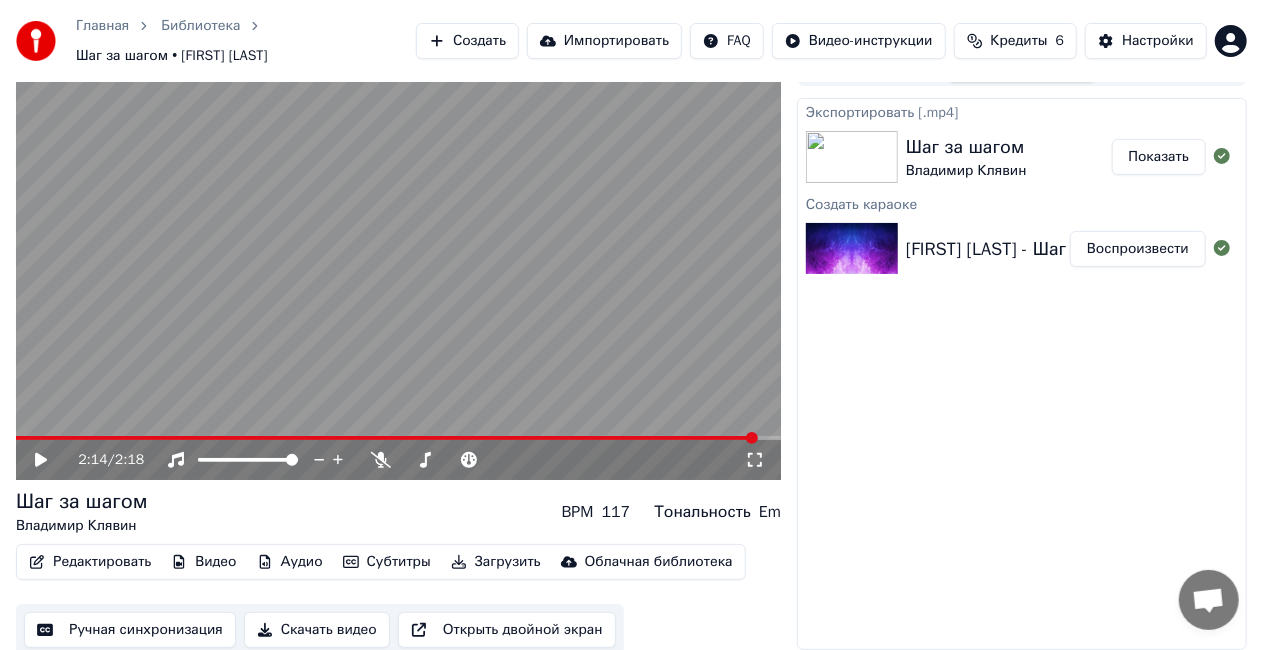 click on "Показать" at bounding box center (1159, 157) 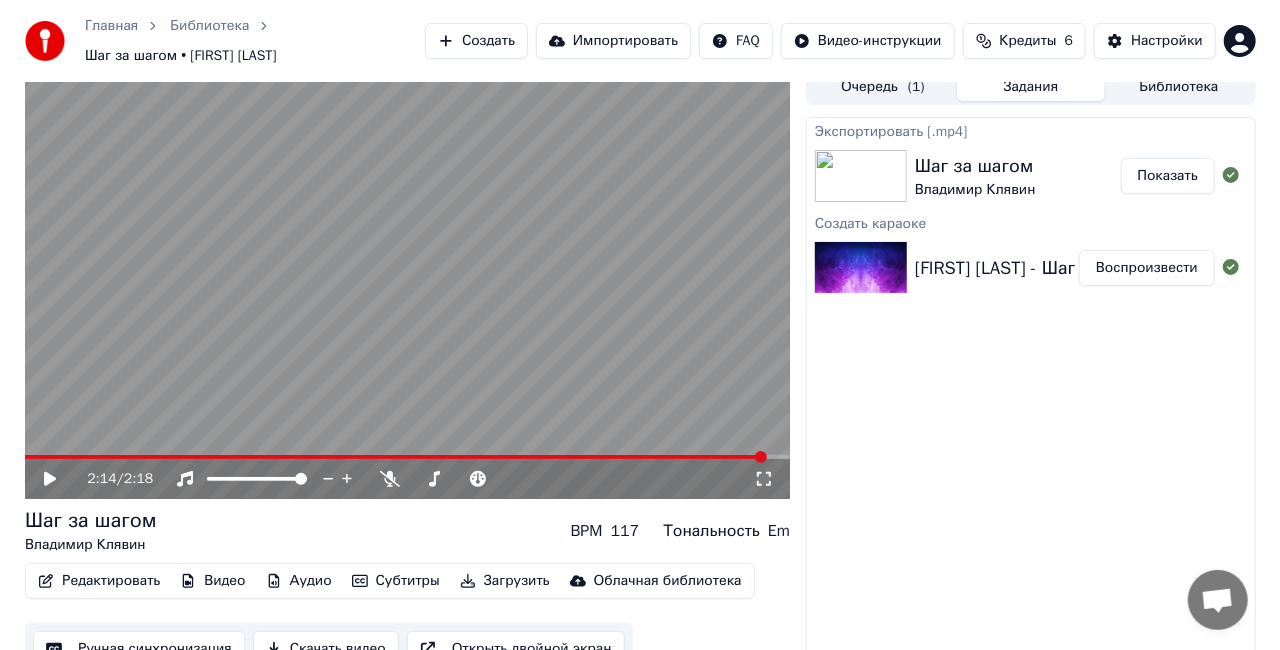scroll, scrollTop: 0, scrollLeft: 0, axis: both 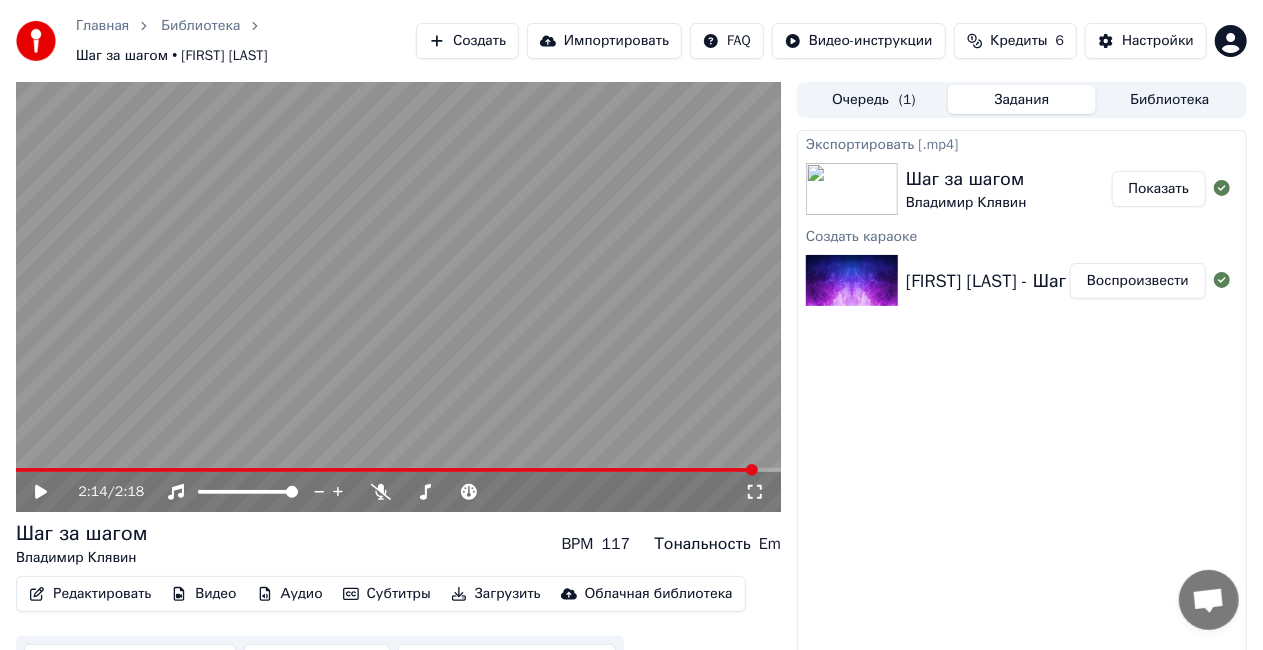 click on "Задания" at bounding box center [1022, 99] 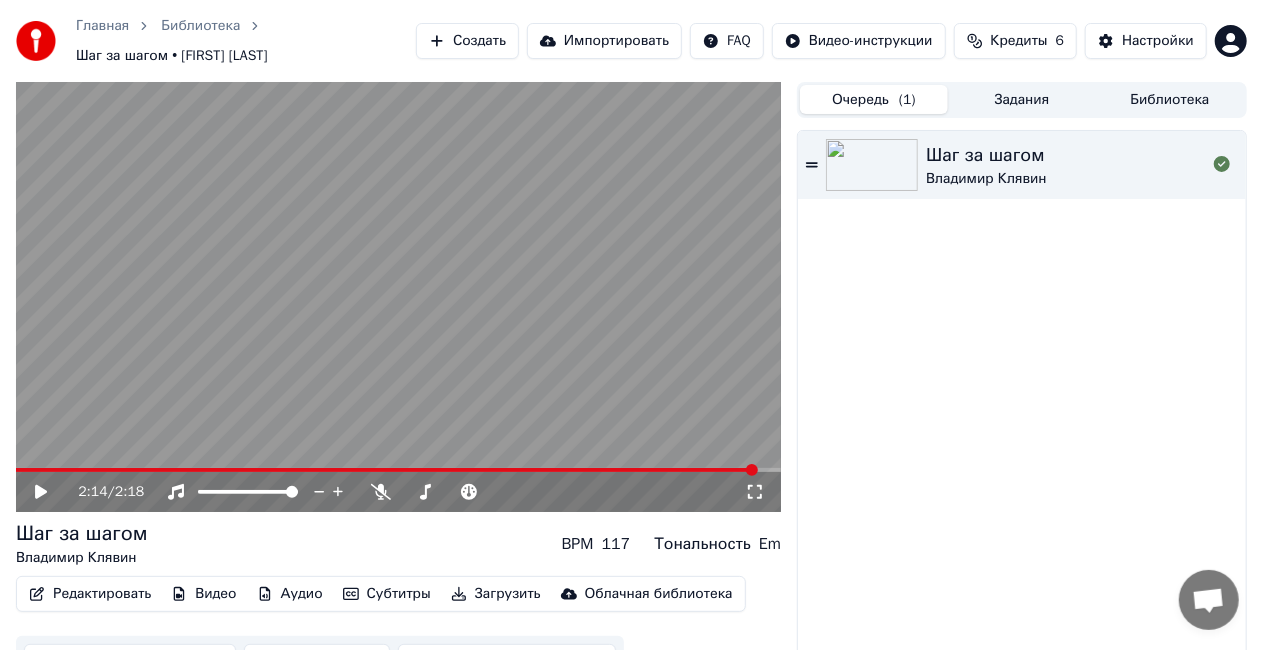 click on "Кредиты" at bounding box center [1019, 41] 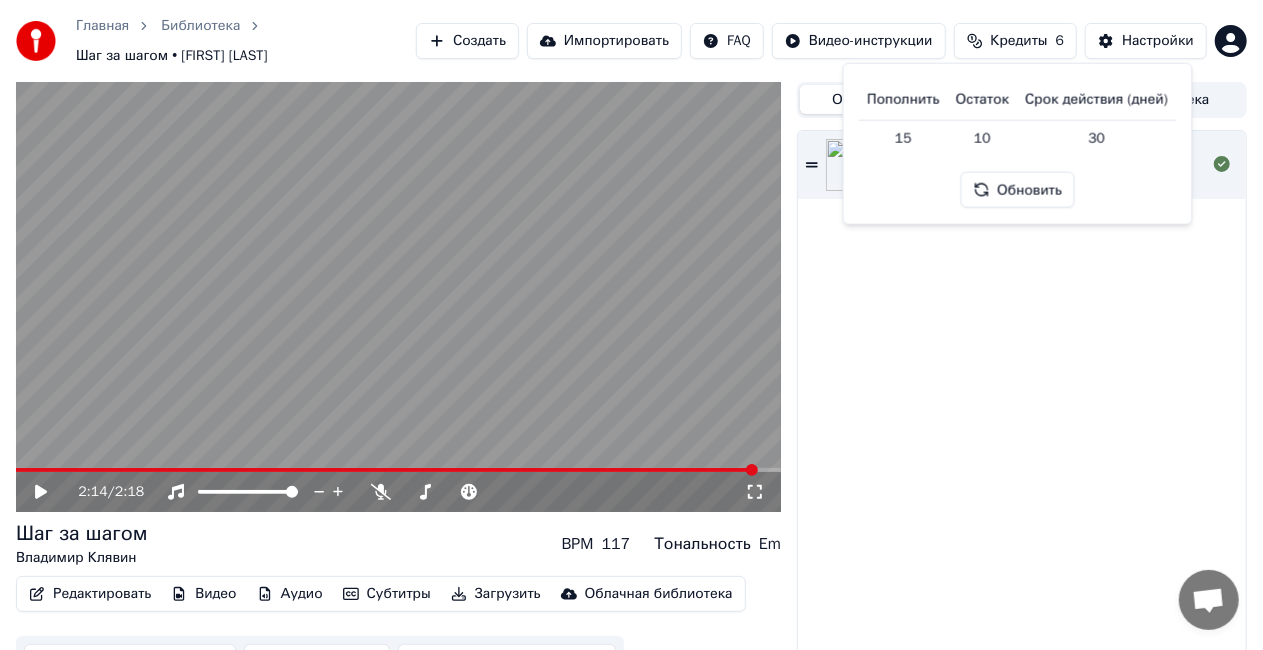 click on "Шаг за шагом [FIRST] [LAST]" at bounding box center [1022, 406] 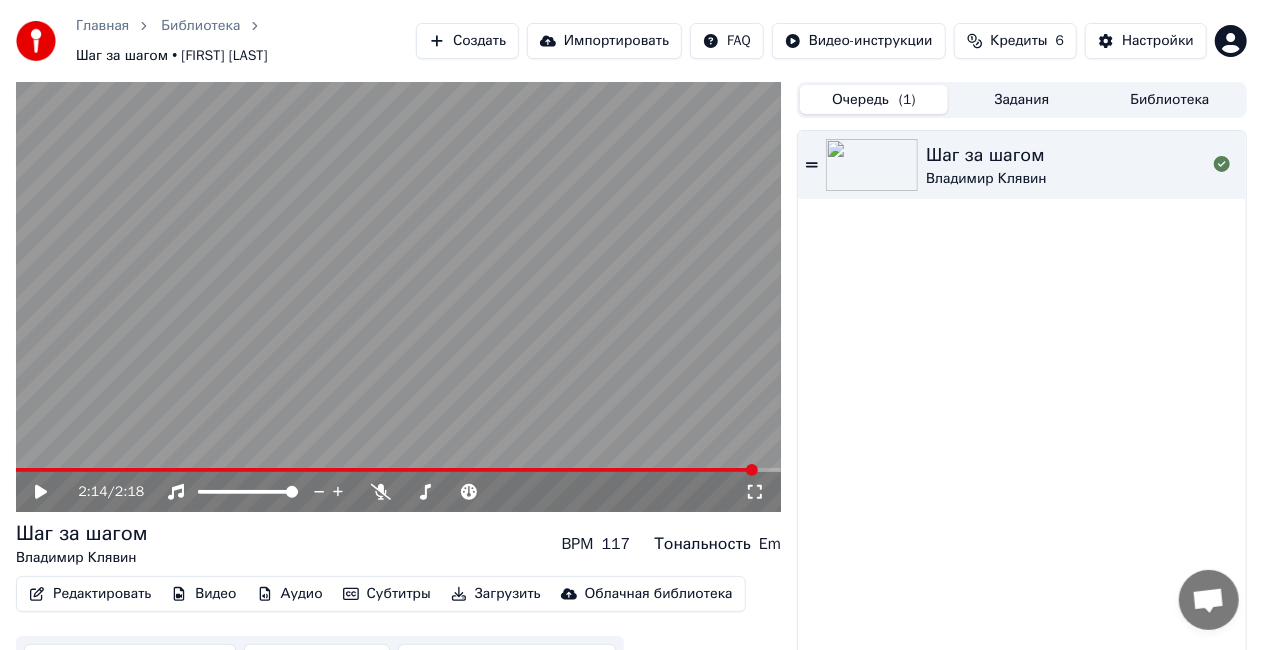 click on "Кредиты" at bounding box center [1019, 41] 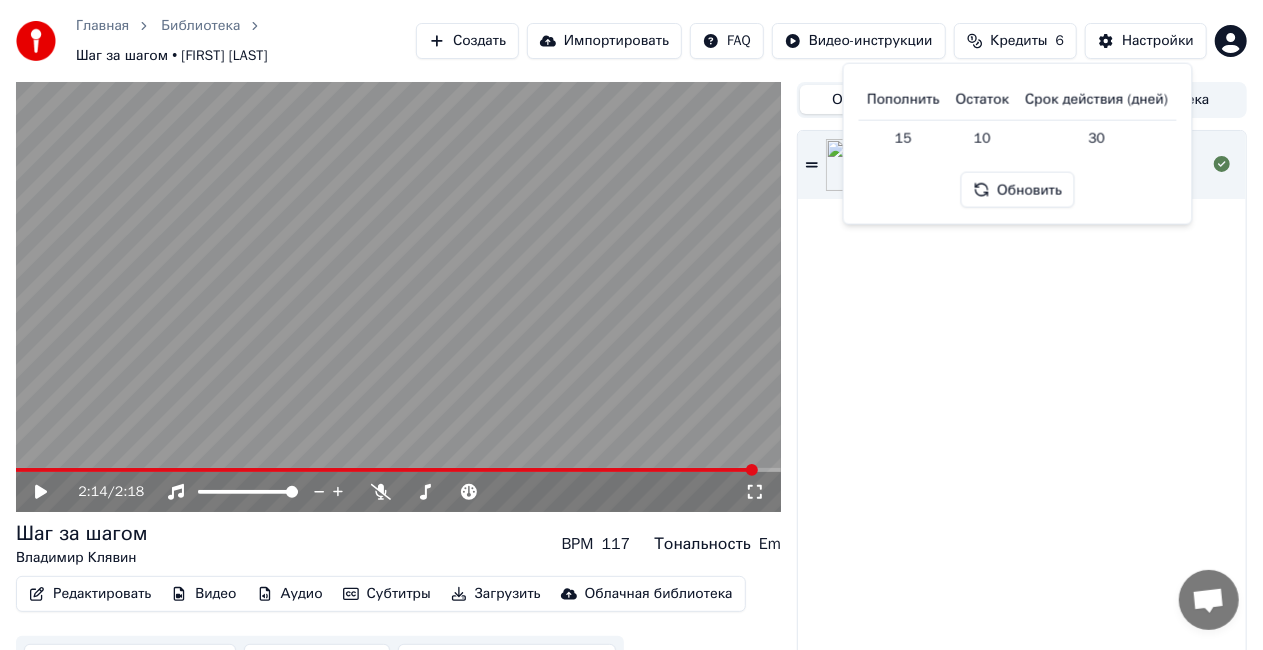click on "Обновить" at bounding box center (1017, 190) 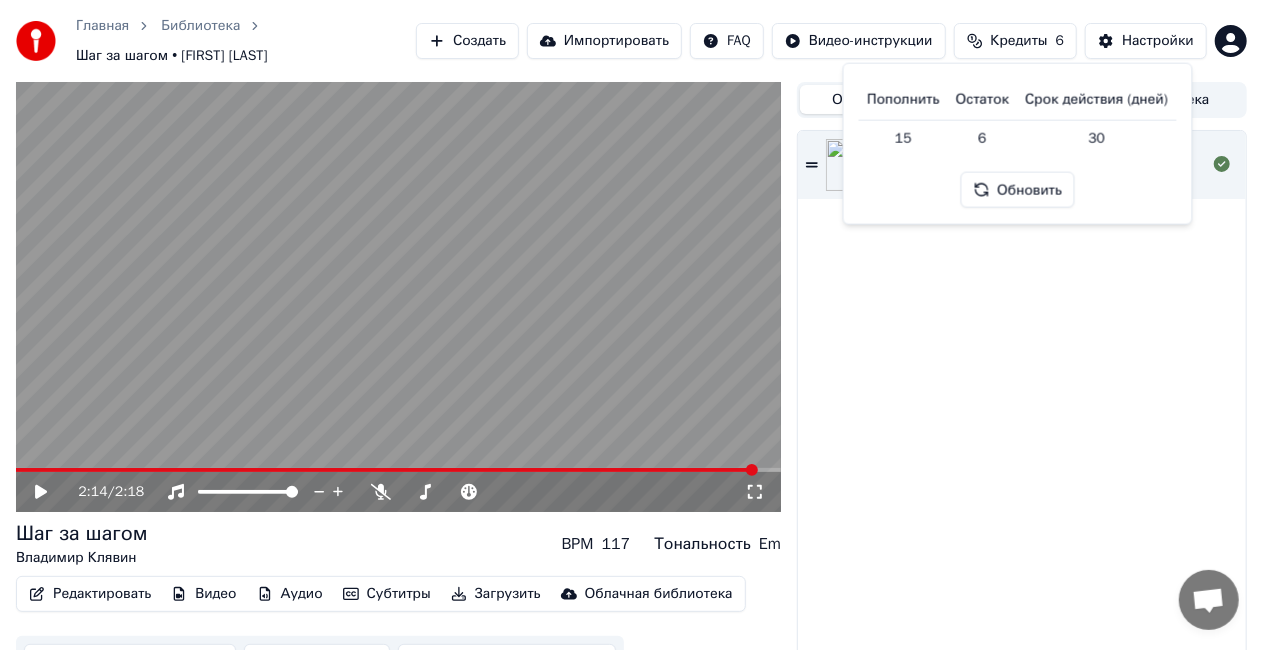 click on "Шаг за шагом [FIRST] [LAST]" at bounding box center (1022, 406) 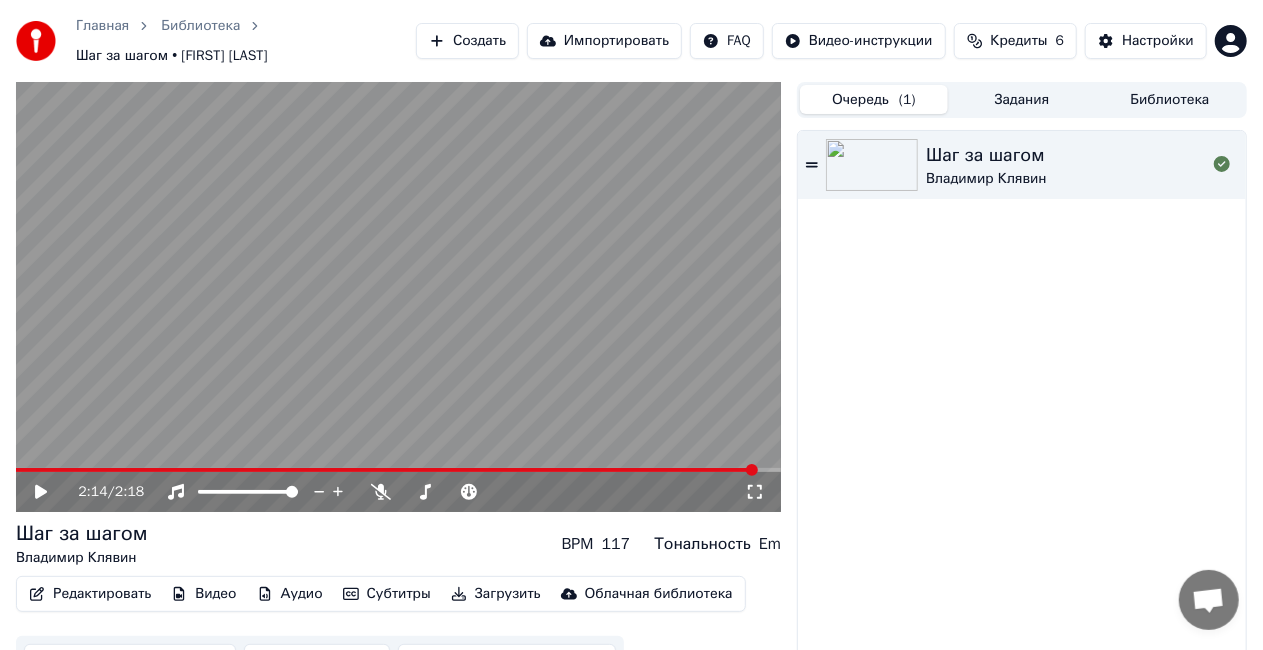 click on "Создать" at bounding box center (467, 41) 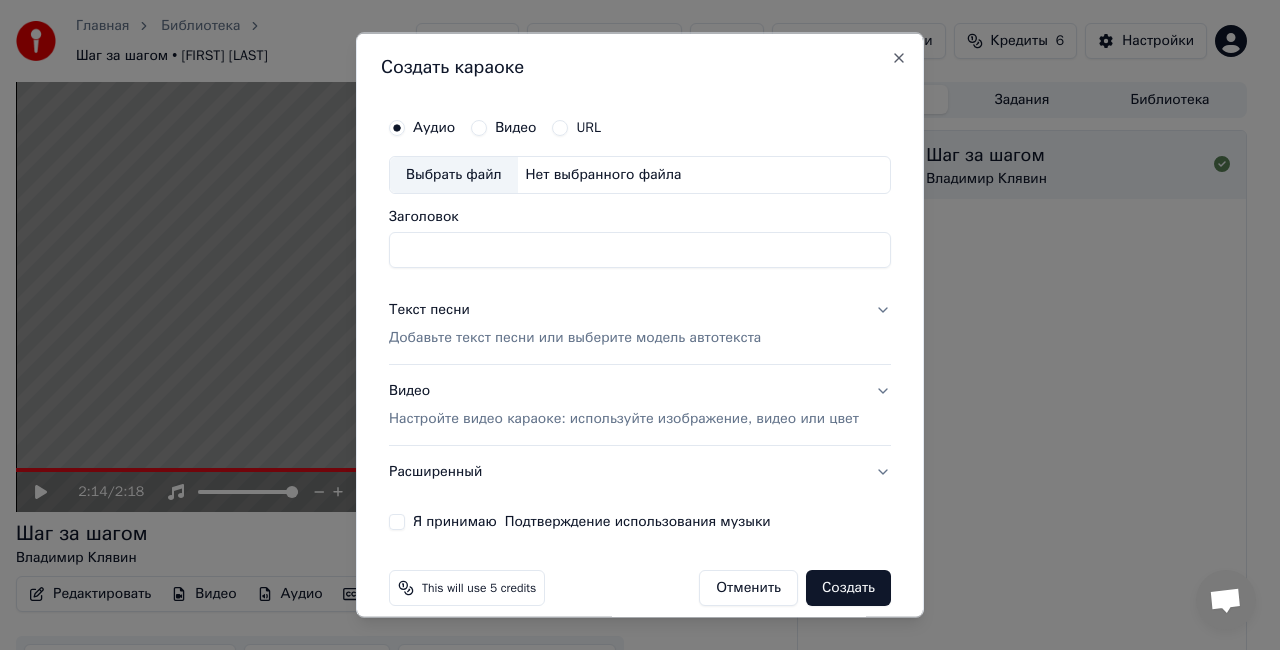 click on "Выбрать файл" at bounding box center (454, 175) 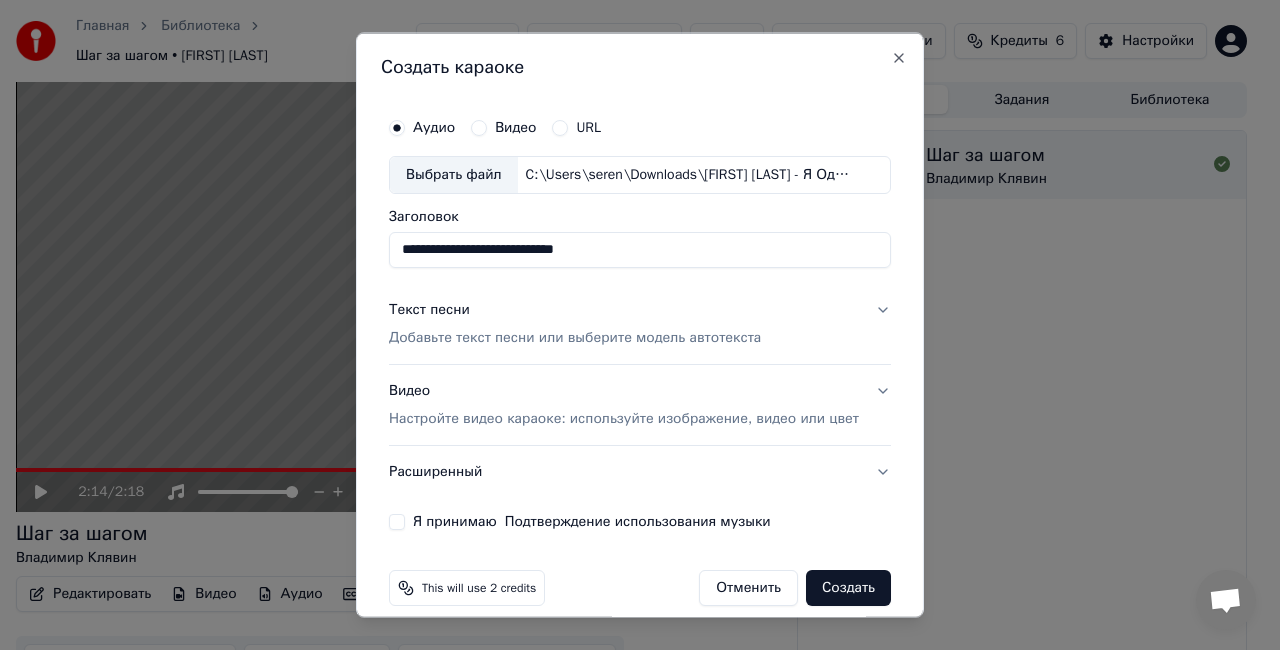 type on "**********" 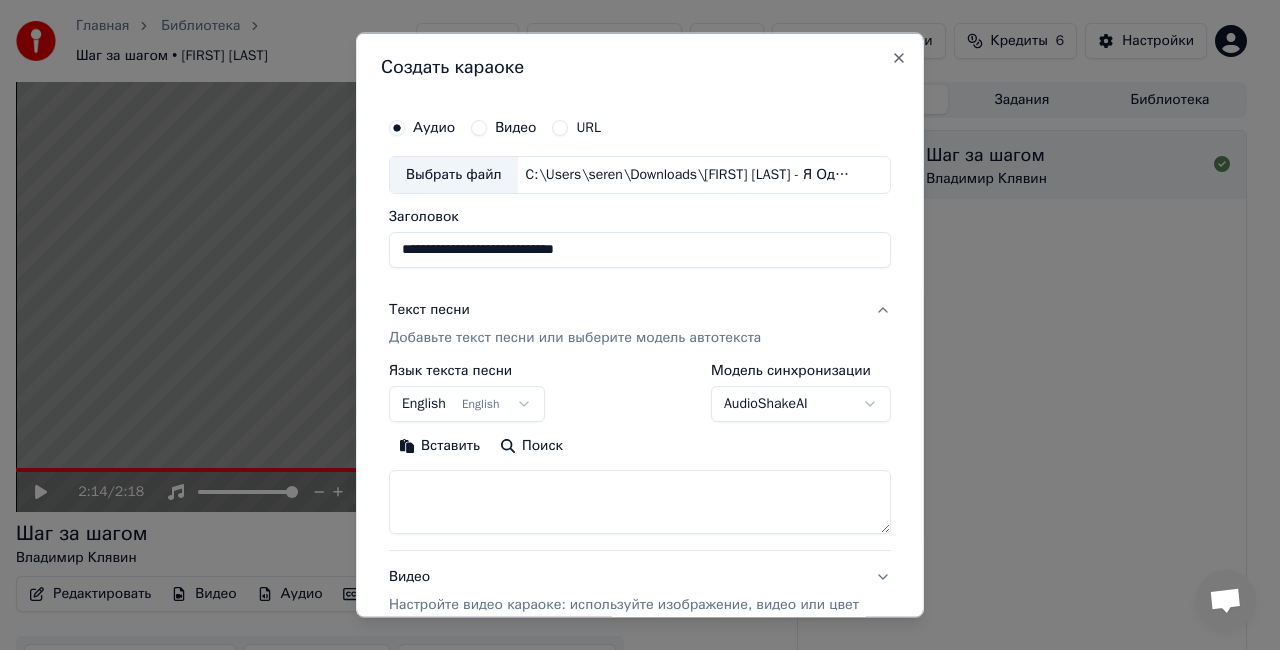 click at bounding box center [640, 501] 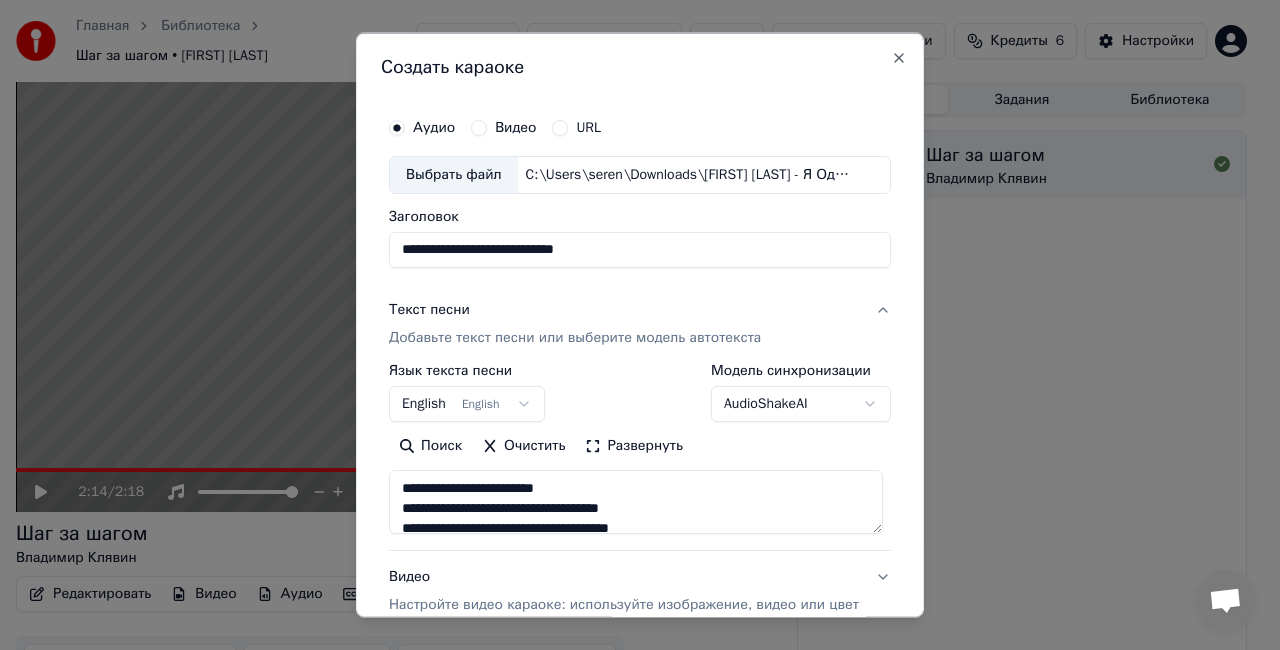 scroll, scrollTop: 424, scrollLeft: 0, axis: vertical 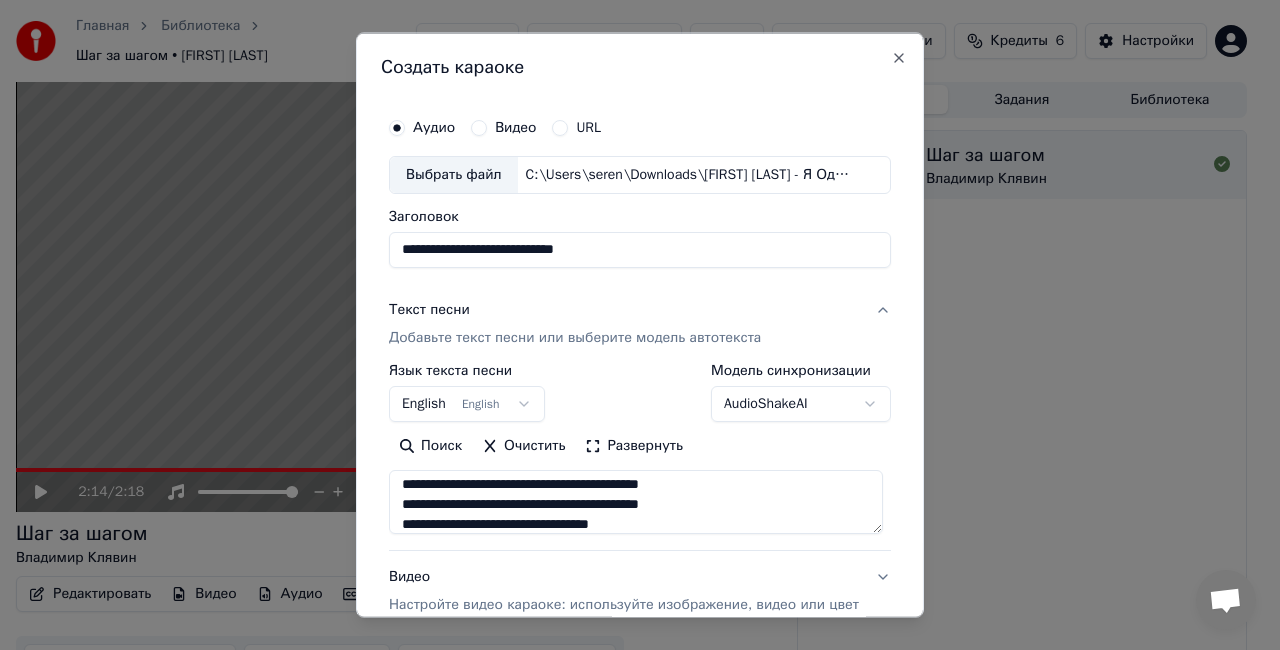type on "**********" 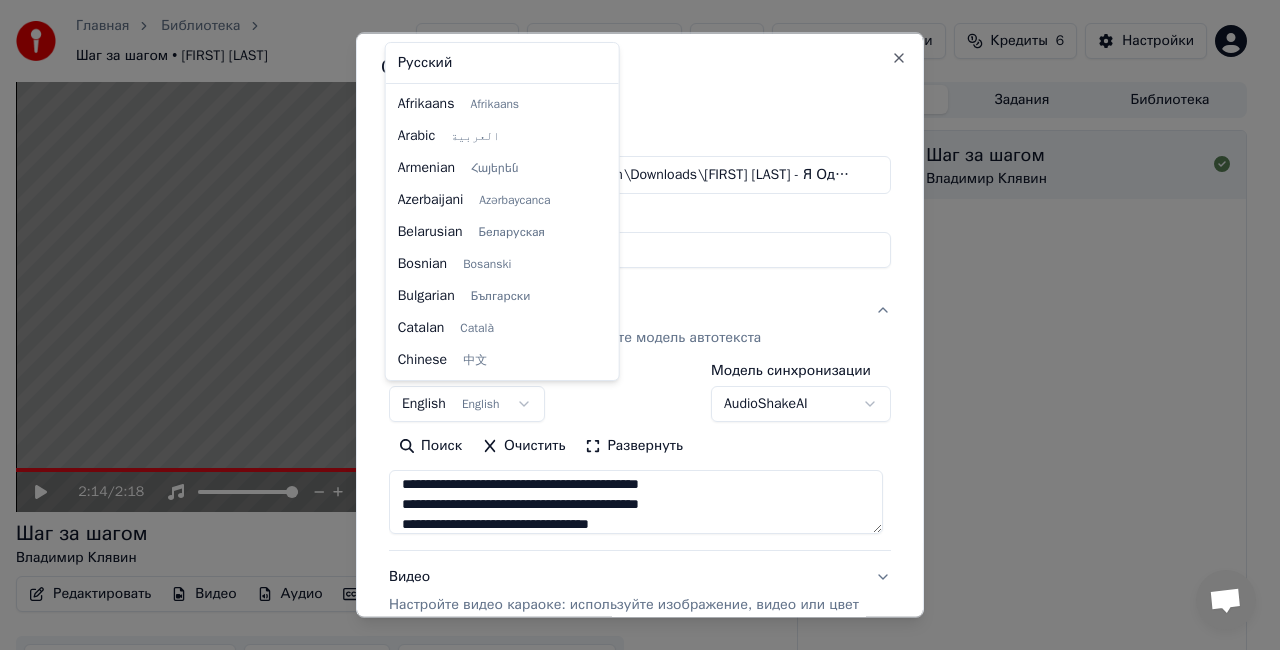 scroll, scrollTop: 160, scrollLeft: 0, axis: vertical 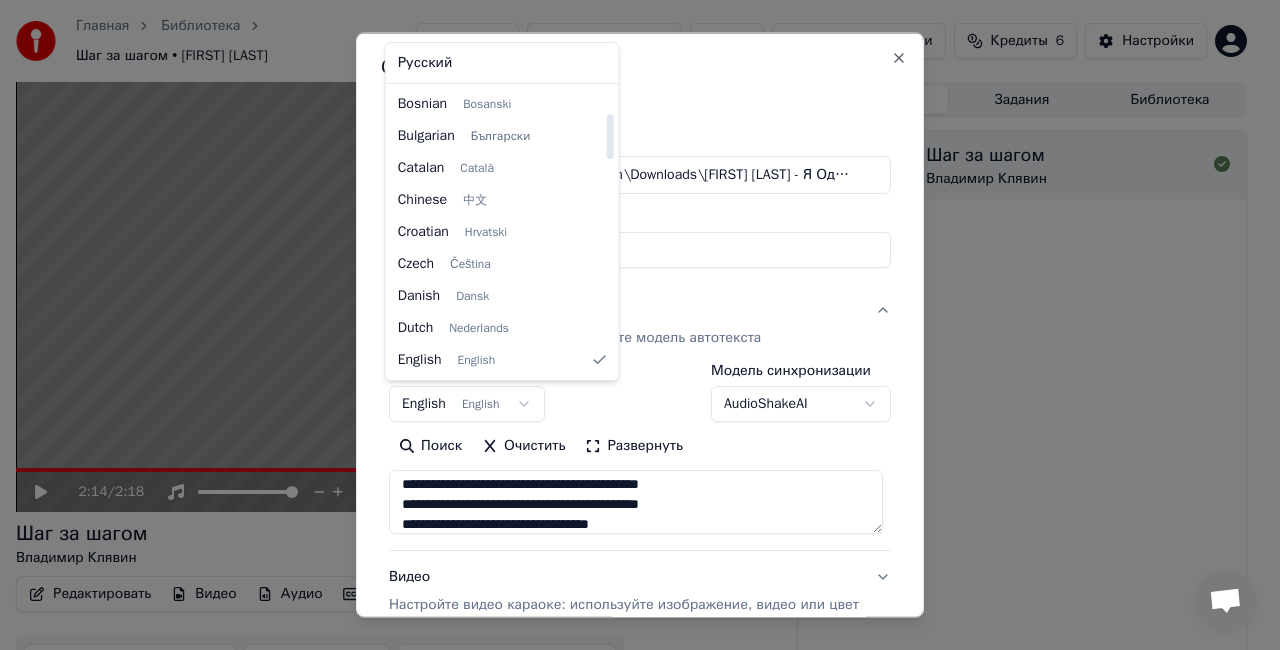 select on "**" 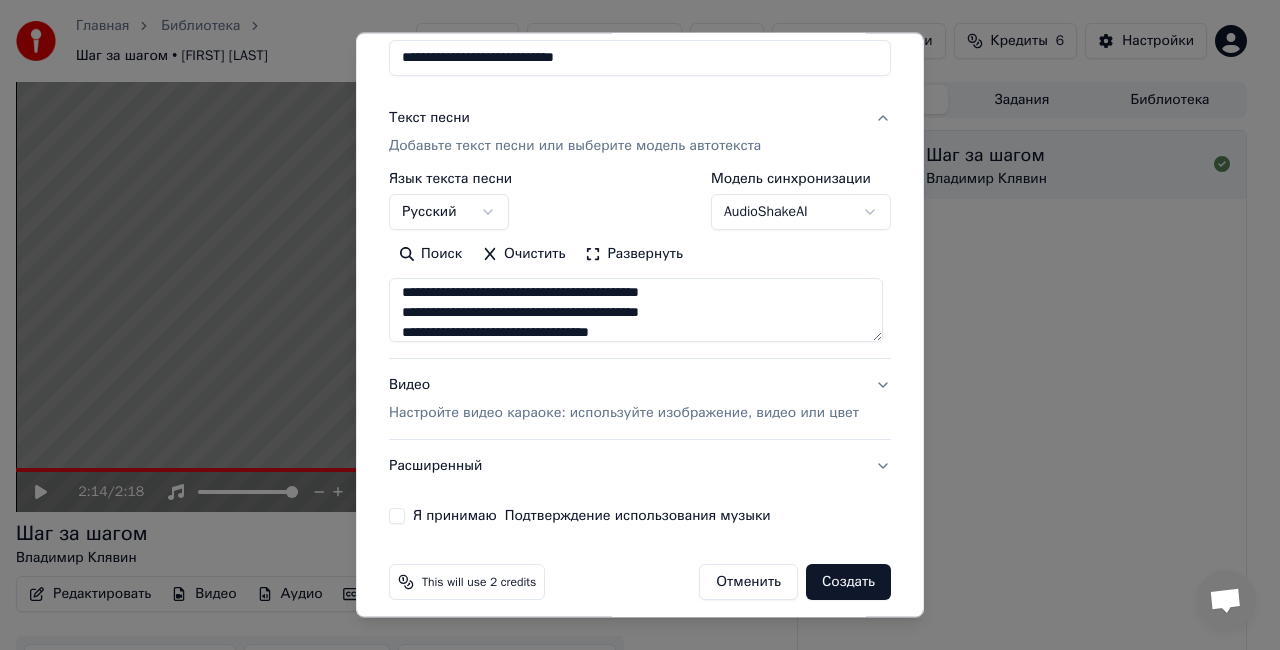 scroll, scrollTop: 204, scrollLeft: 0, axis: vertical 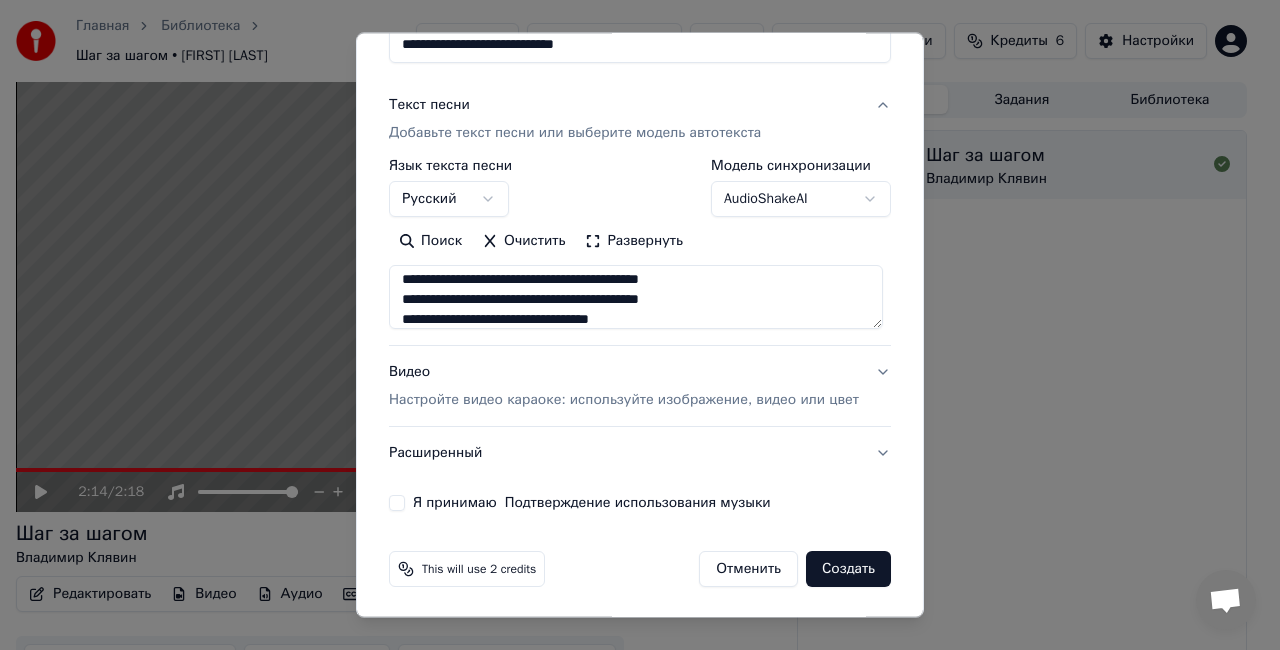 click on "Я принимаю   Подтверждение использования музыки" at bounding box center [397, 503] 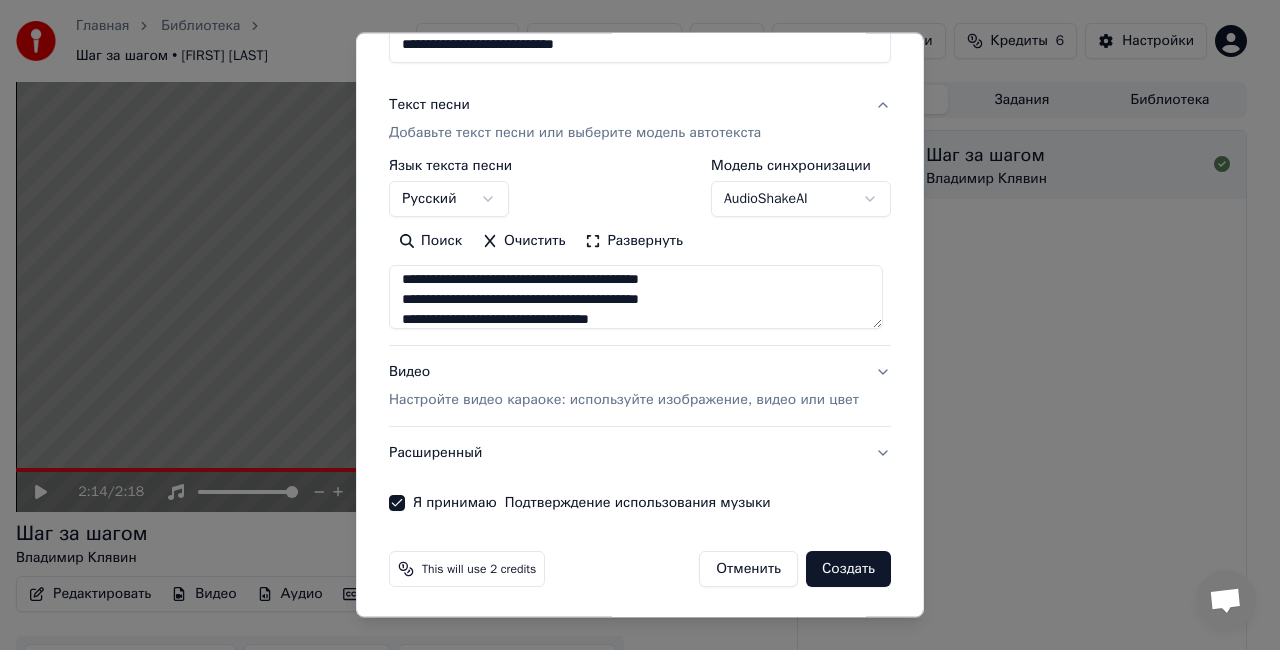 click on "Настройте видео караоке: используйте изображение, видео или цвет" at bounding box center [624, 400] 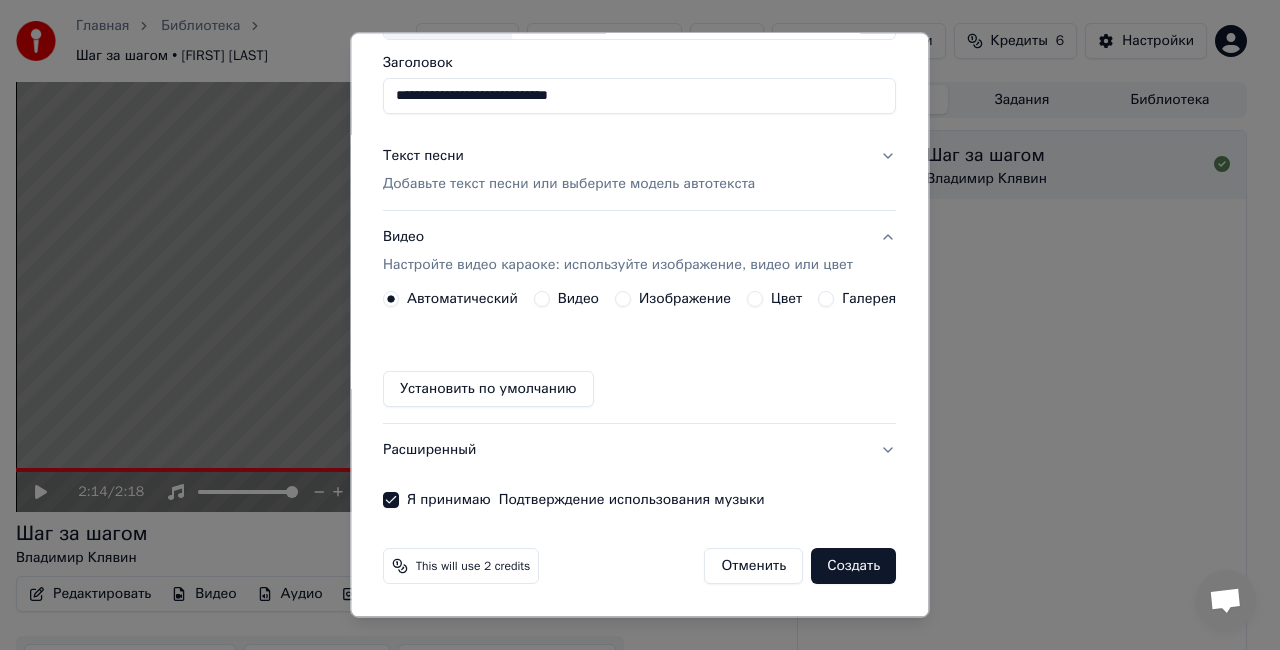 scroll, scrollTop: 150, scrollLeft: 0, axis: vertical 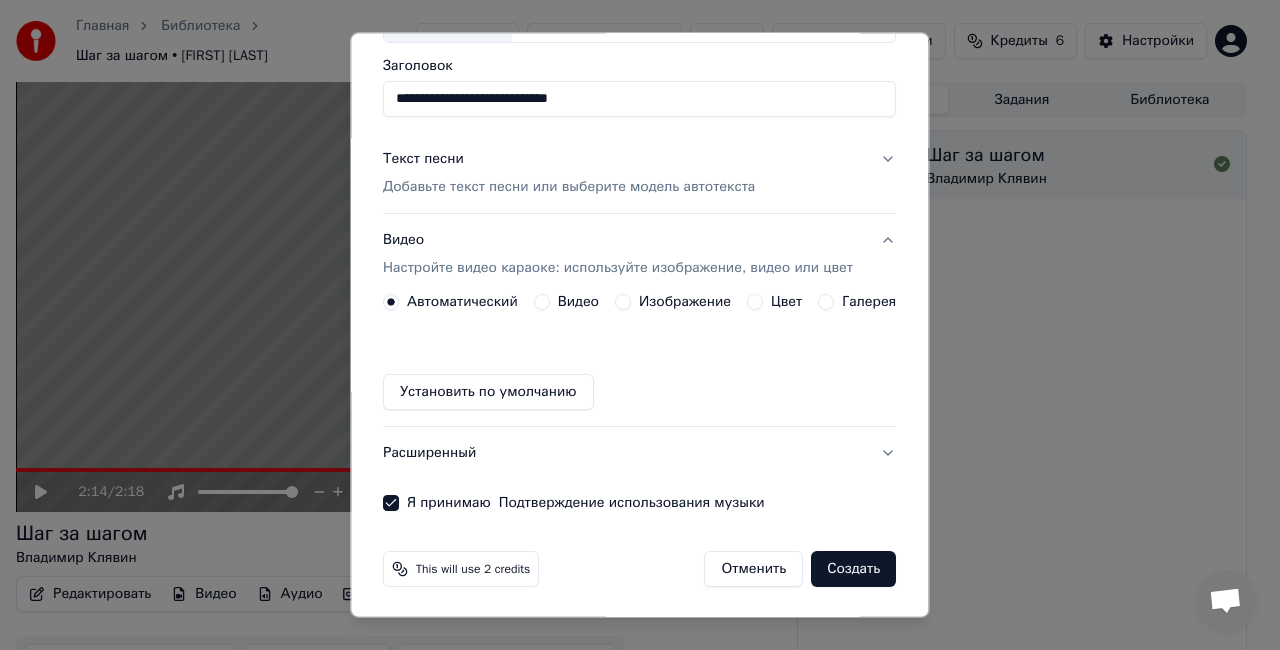 click on "Галерея" at bounding box center (870, 302) 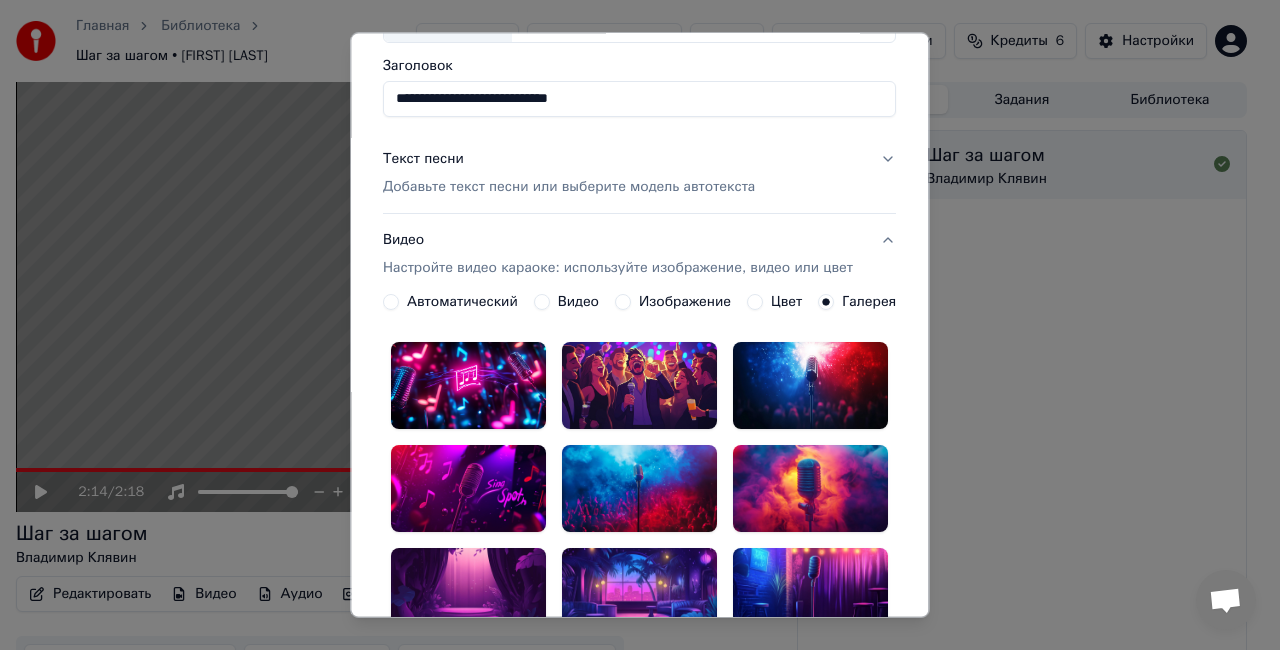 click at bounding box center [639, 489] 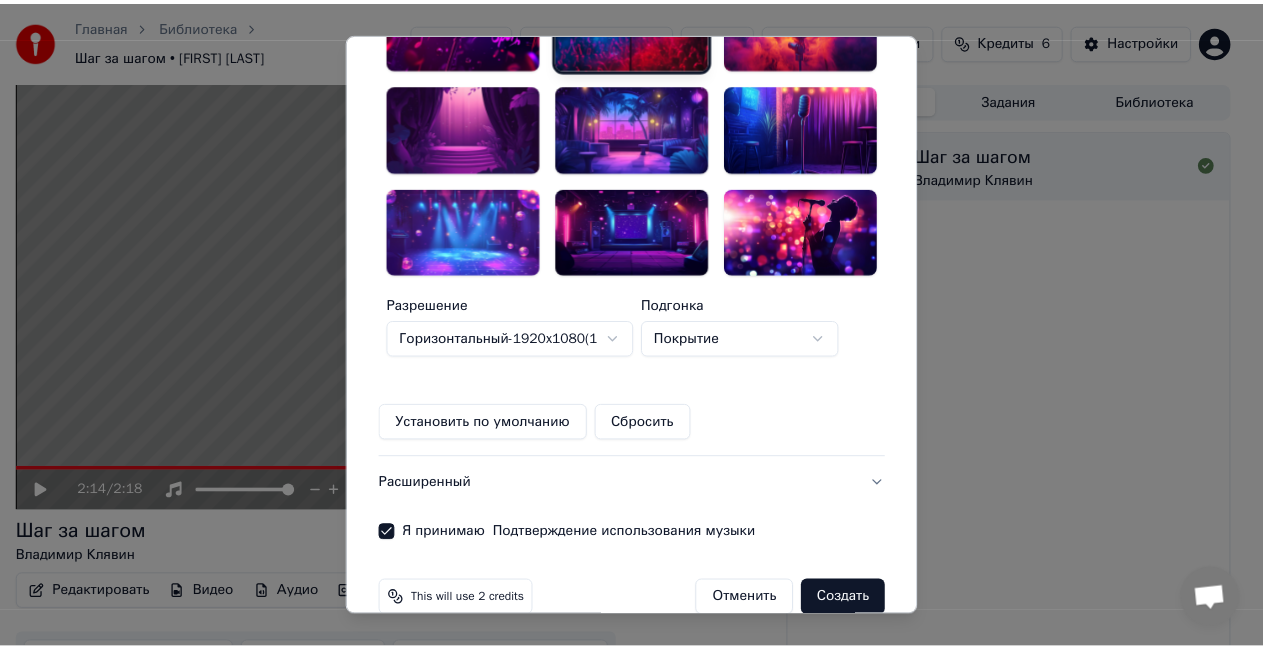 scroll, scrollTop: 642, scrollLeft: 0, axis: vertical 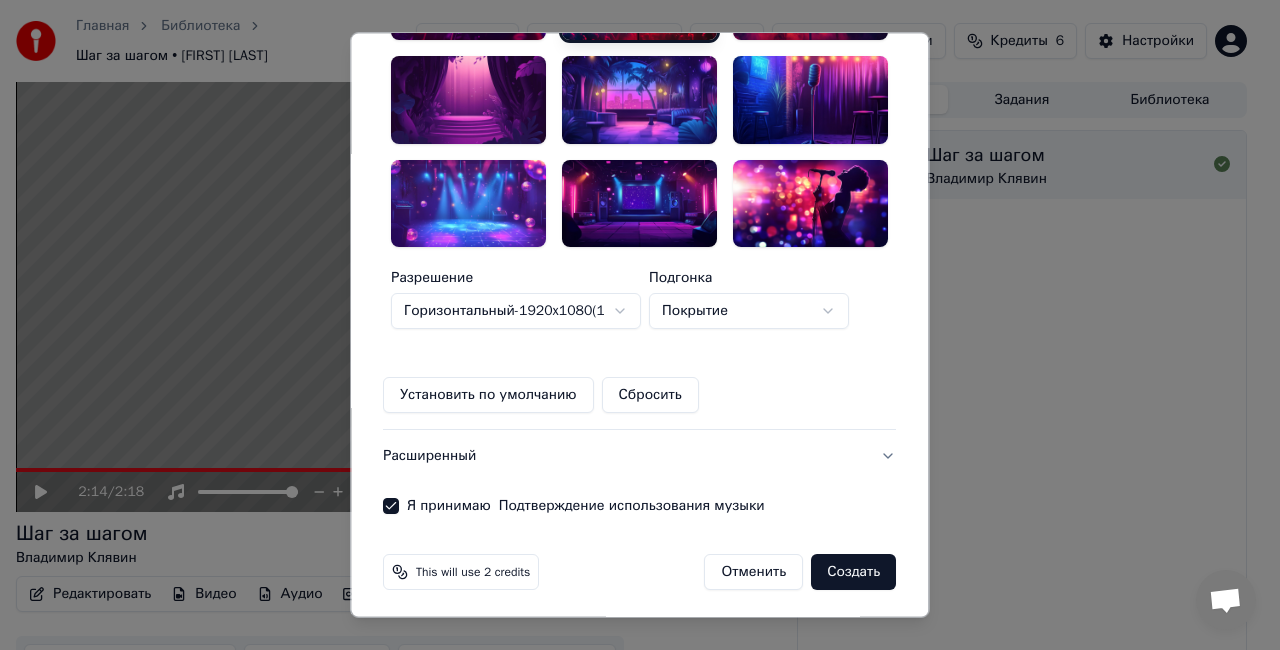 click on "Создать" at bounding box center [854, 572] 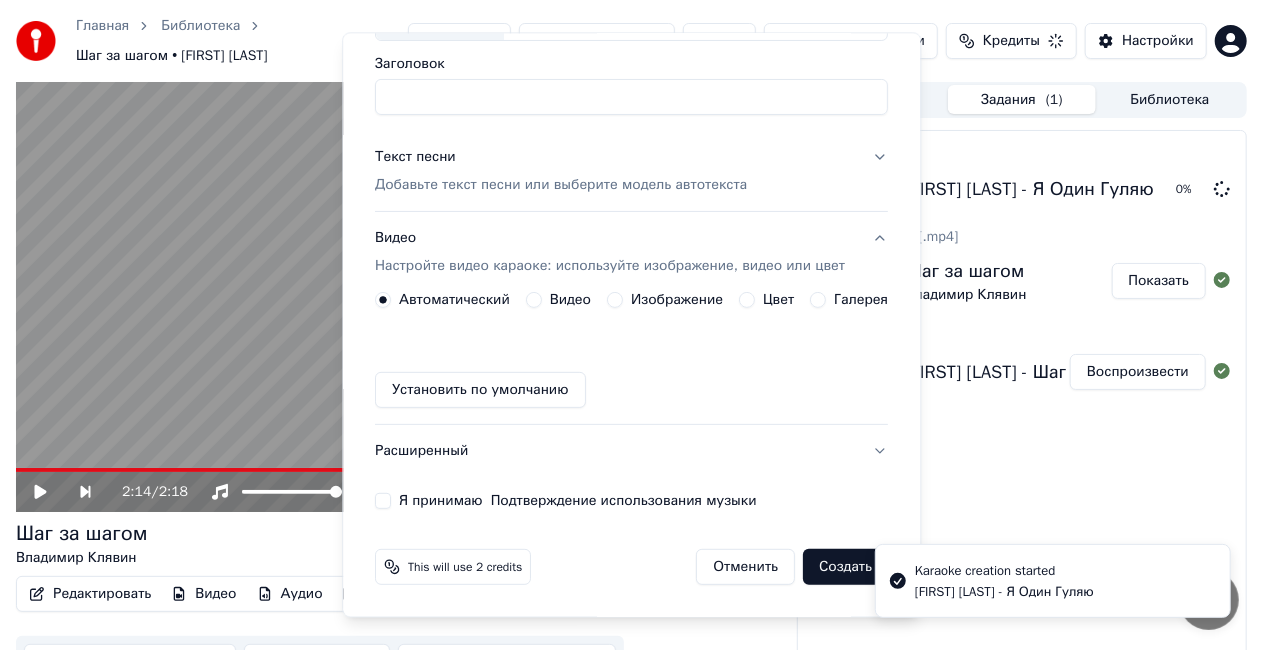 scroll, scrollTop: 0, scrollLeft: 0, axis: both 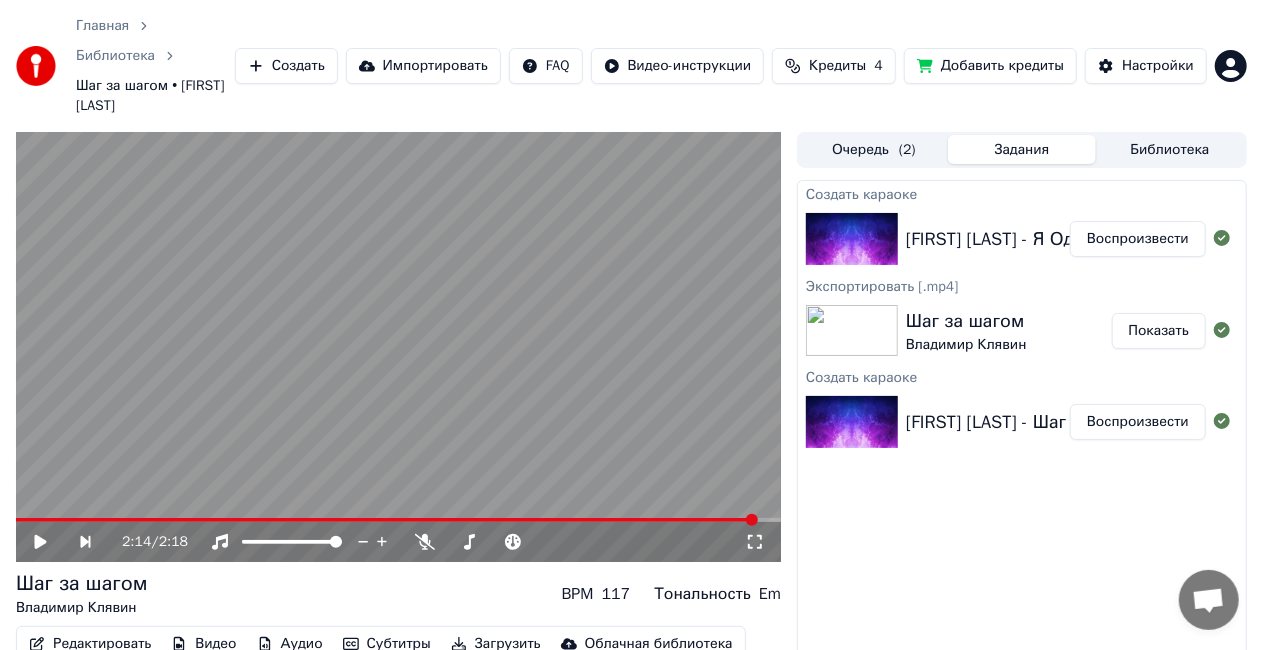 click on "[FIRST] [LAST] - Я Один Гуляю" at bounding box center (1030, 239) 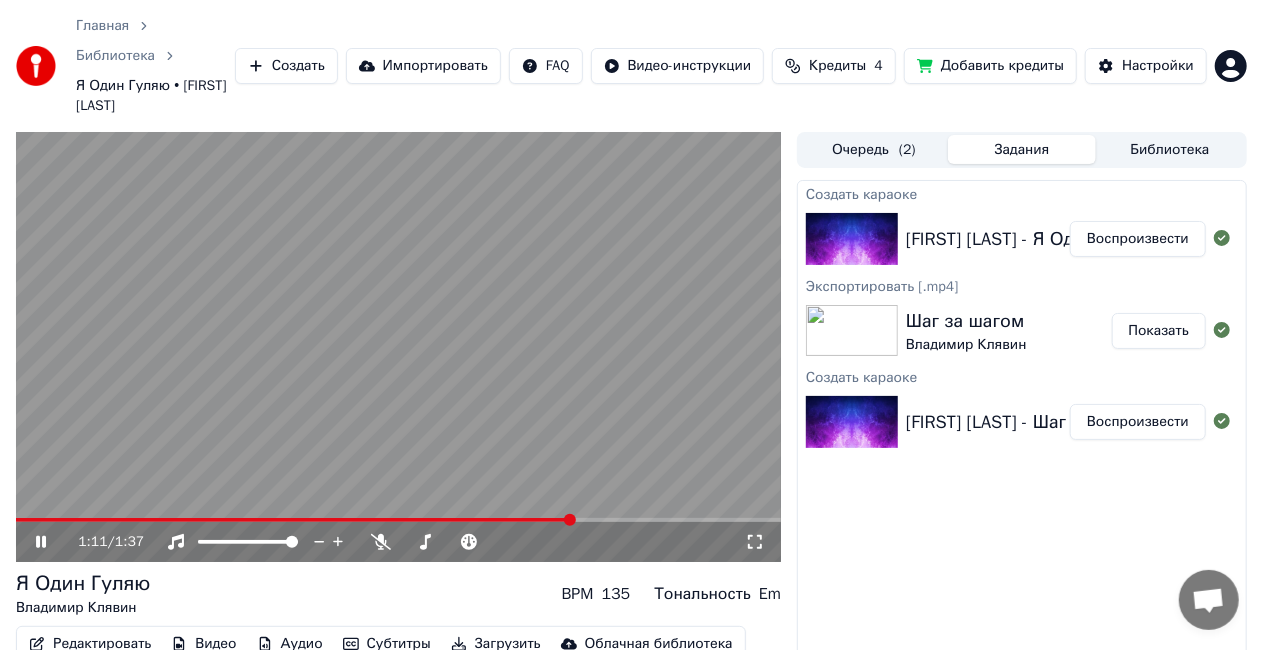click on "Главная Библиотека Я Один Гуляю • [FIRST] [LAST] Создать Импортировать FAQ Видео-инструкции Кредиты 4 Добавить кредиты Настройки" at bounding box center [631, 66] 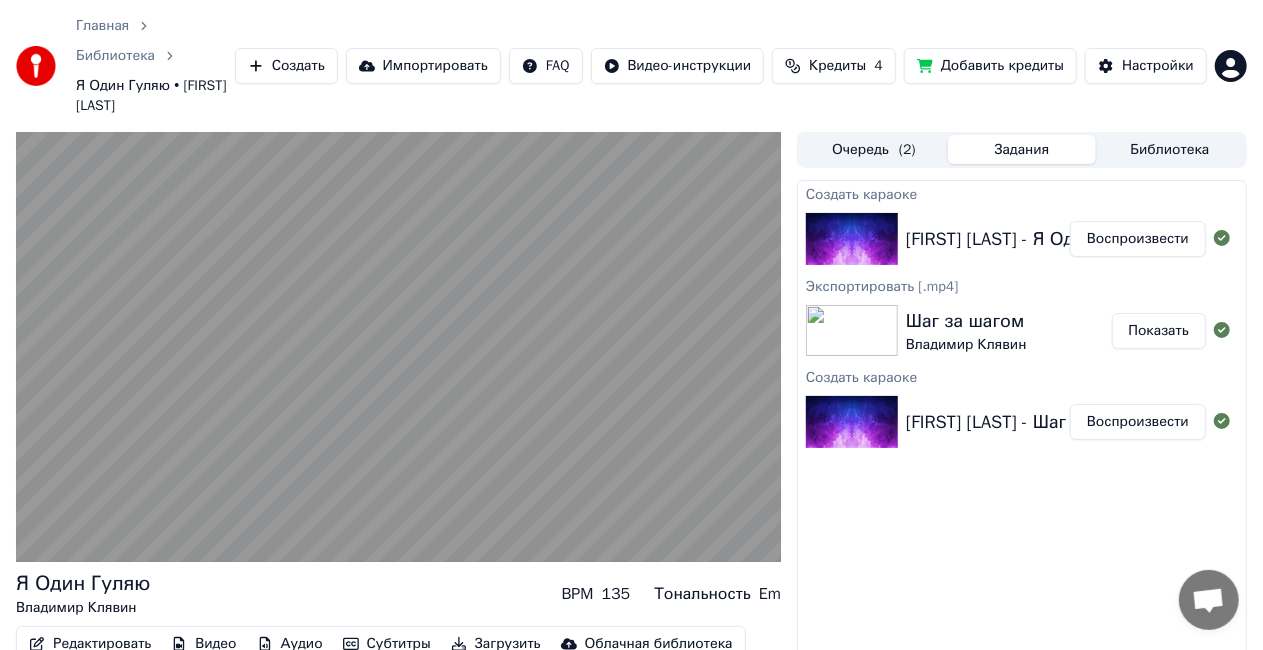 click on "Создать караоке [FIRST] [LAST] - Я Один Гуляю Воспроизвести Экспортировать [.mp4] Шаг за шагом [FIRST] [LAST] Показать Создать караоке [FIRST] [LAST] - Шаг за шагом Воспроизвести" at bounding box center (1022, 456) 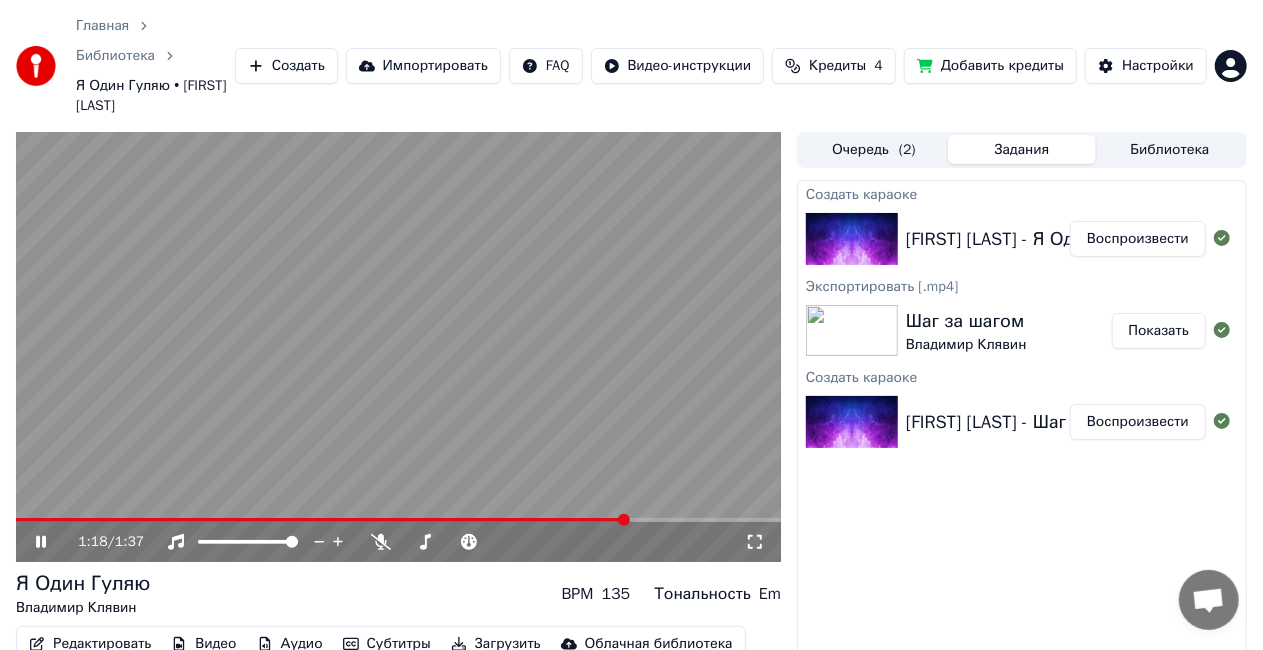 scroll, scrollTop: 88, scrollLeft: 0, axis: vertical 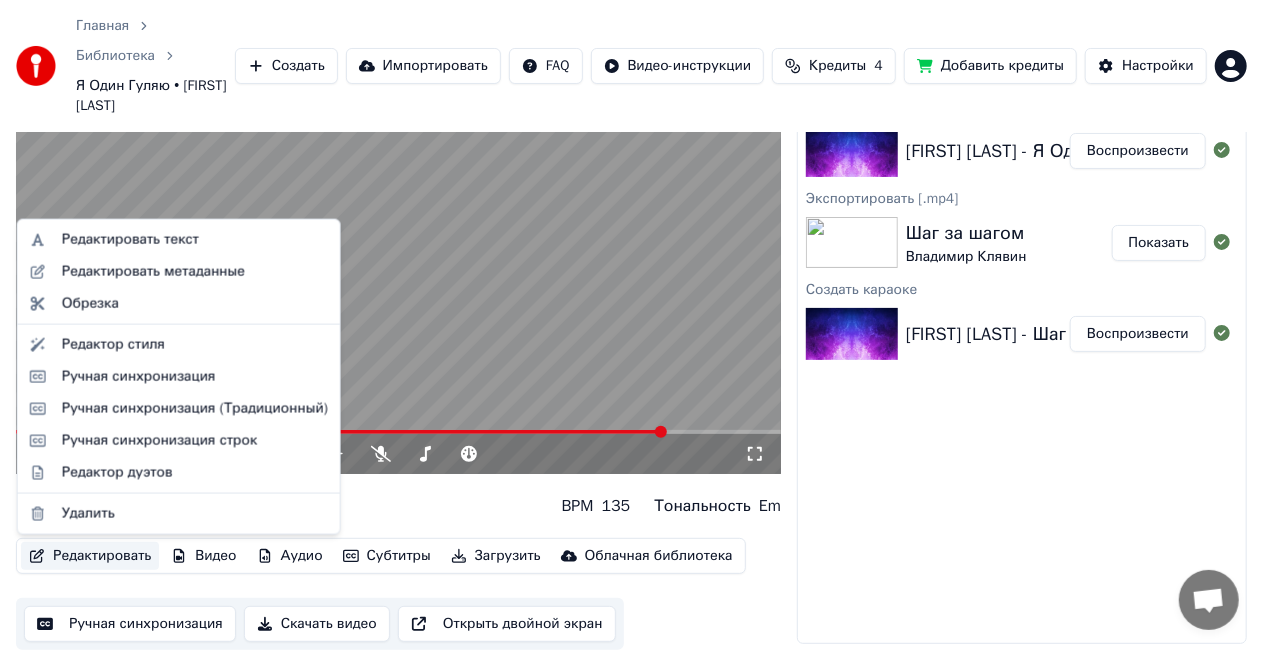 click on "Редактировать" at bounding box center [90, 556] 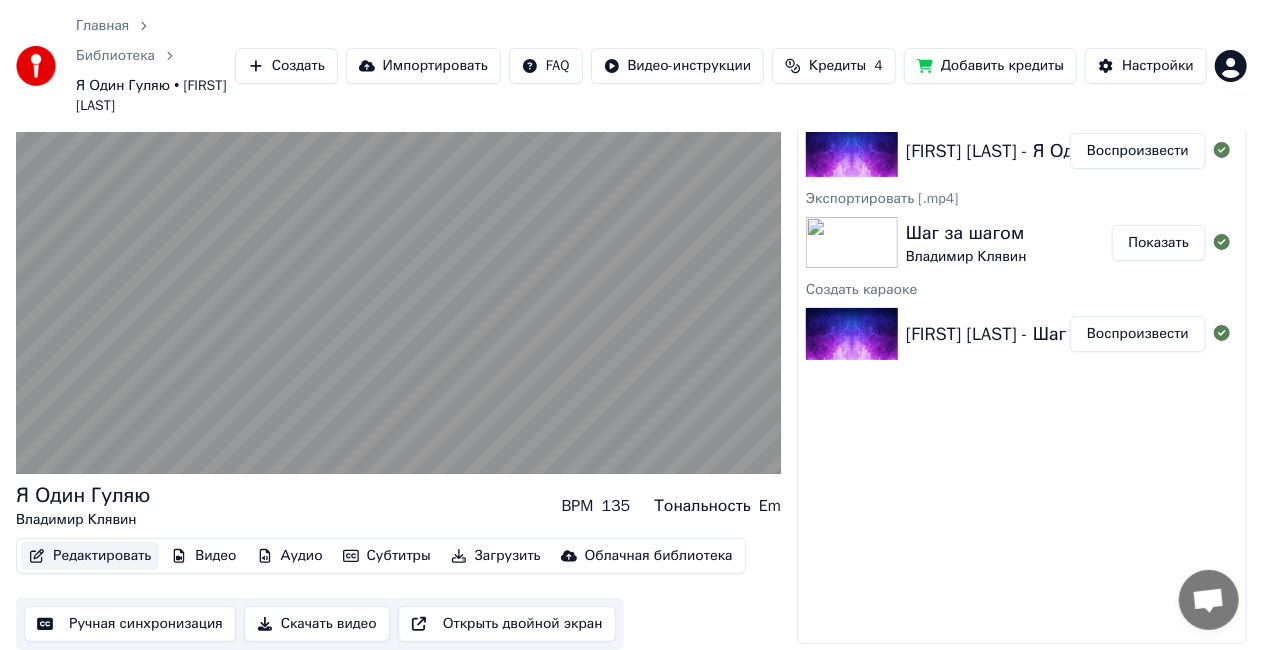 click on "Редактировать" at bounding box center (90, 556) 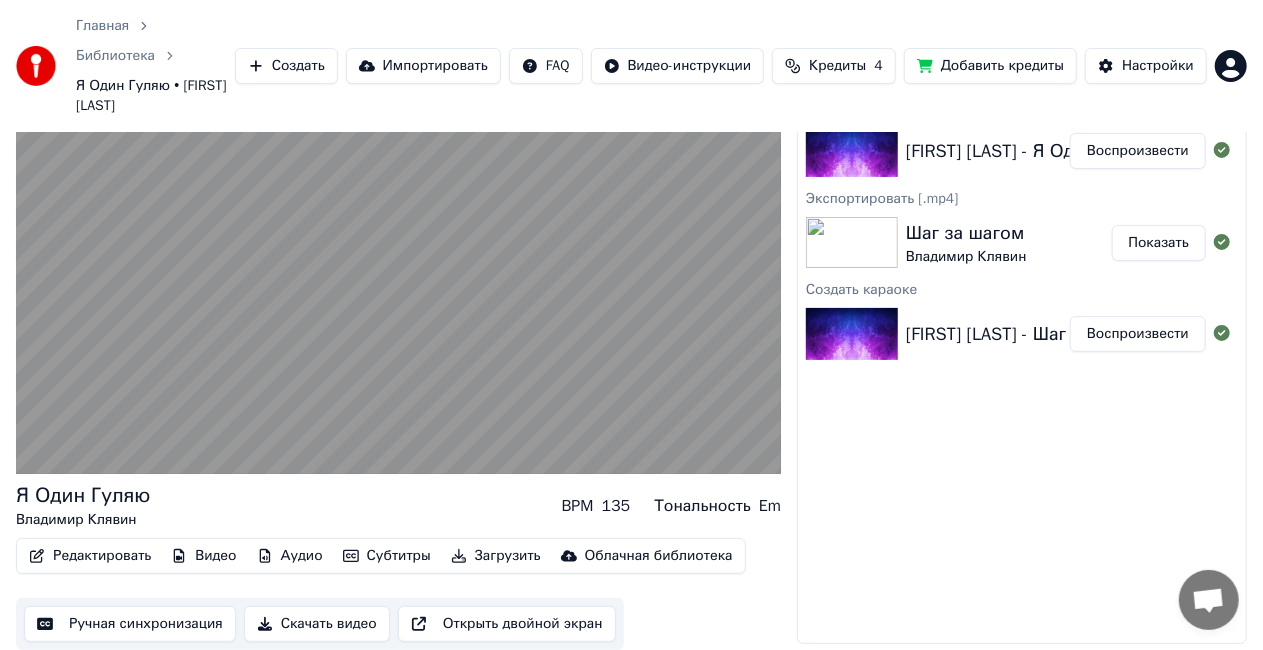 click on "Создать караоке [FIRST] [LAST] - Я Один Гуляю Воспроизвести Экспортировать [.mp4] Шаг за шагом [FIRST] [LAST] Показать Создать караоке [FIRST] [LAST] - Шаг за шагом Воспроизвести" at bounding box center (1022, 368) 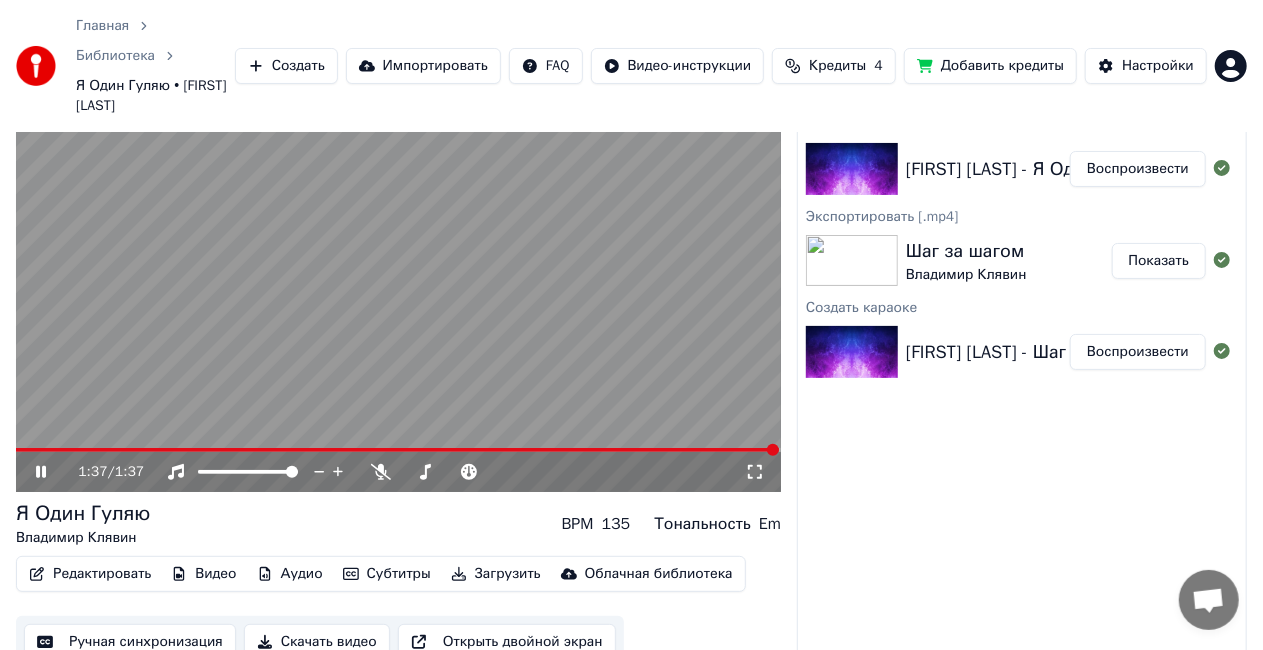 scroll, scrollTop: 88, scrollLeft: 0, axis: vertical 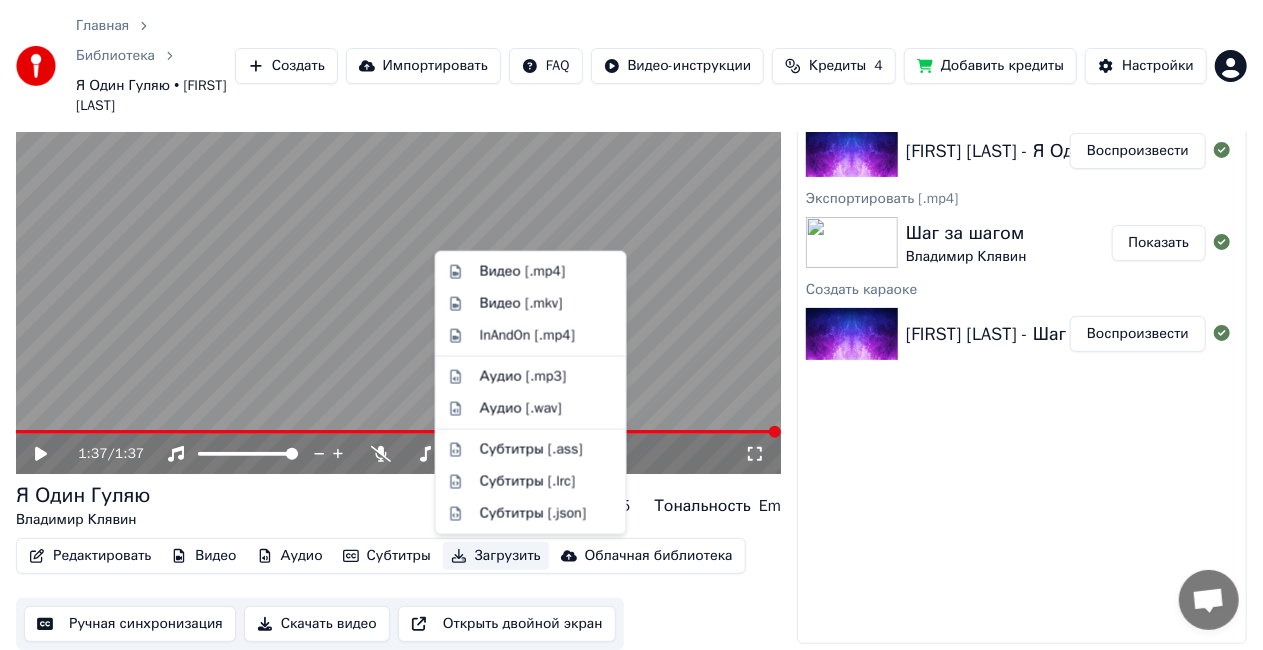click on "Загрузить" at bounding box center [496, 556] 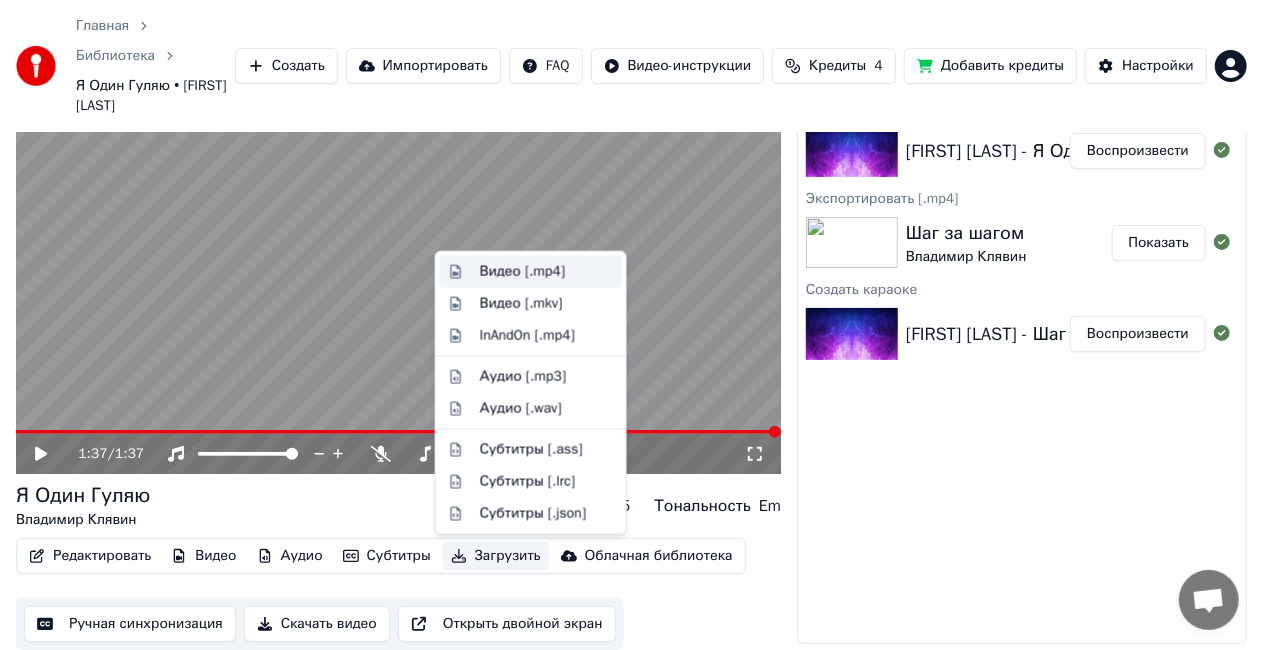 click on "Видео [.mp4]" at bounding box center [522, 272] 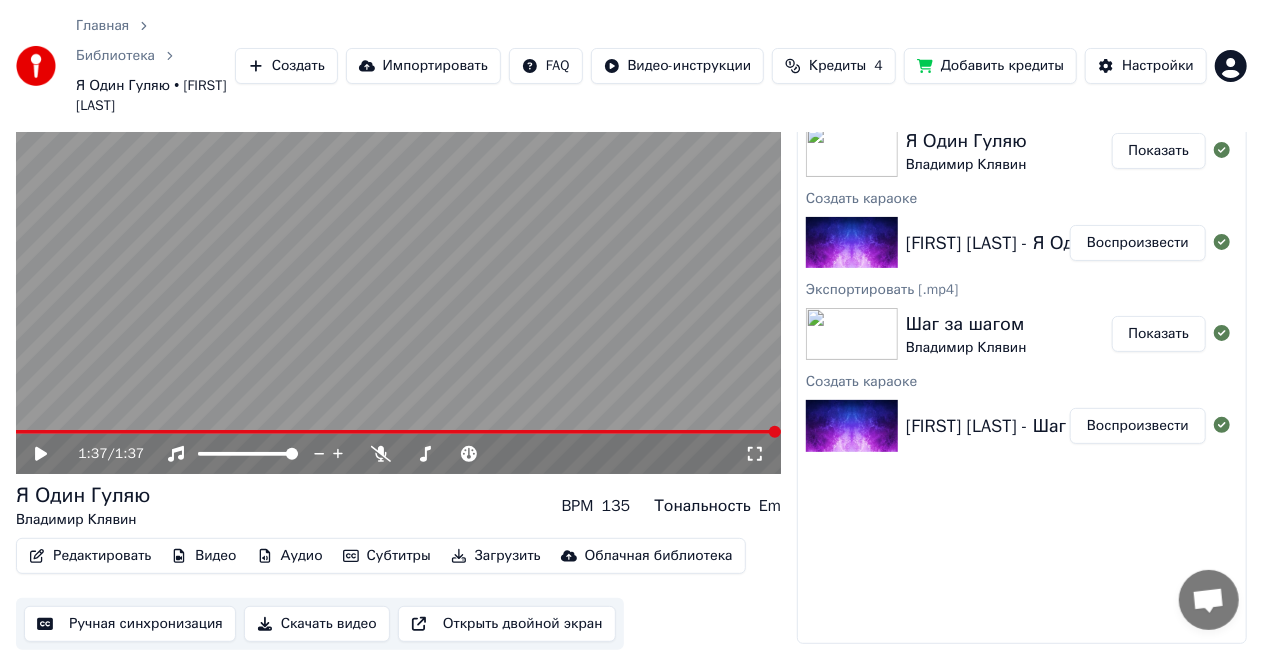 click on "Показать" at bounding box center [1159, 151] 